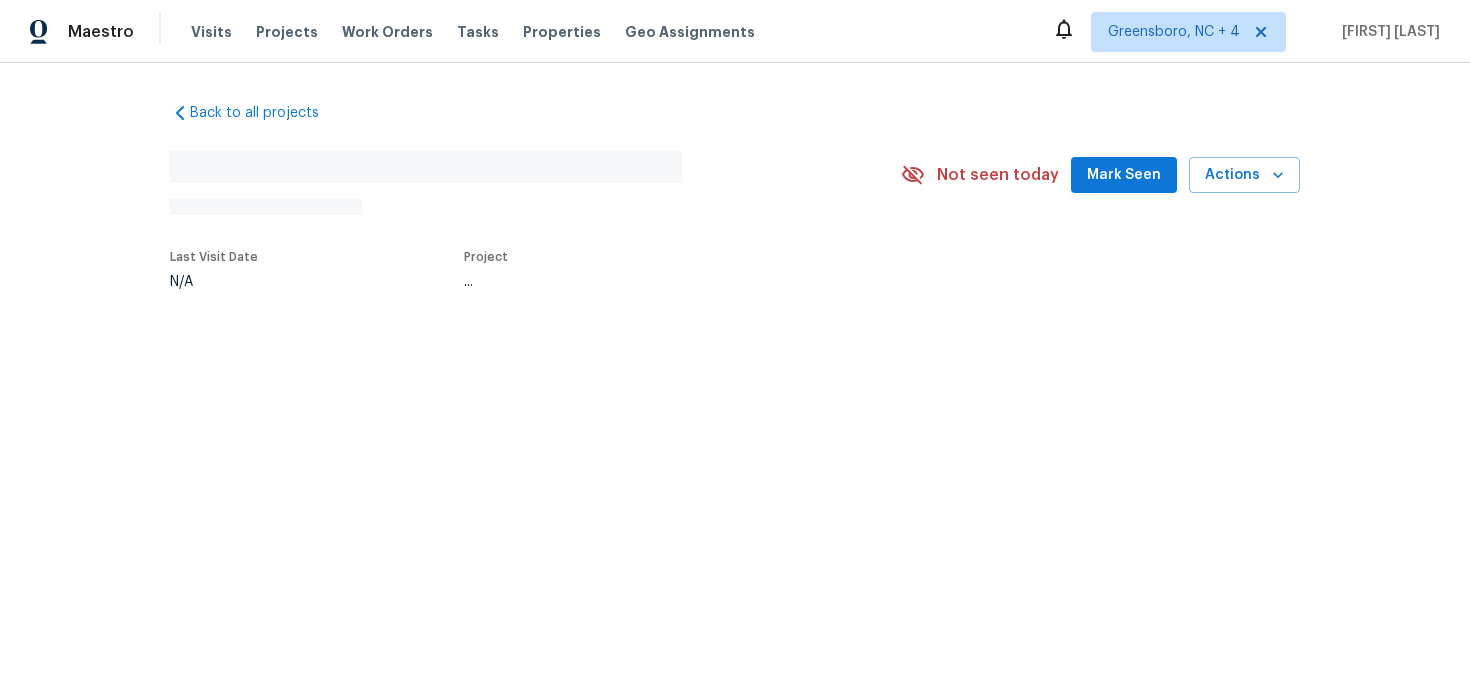 scroll, scrollTop: 0, scrollLeft: 0, axis: both 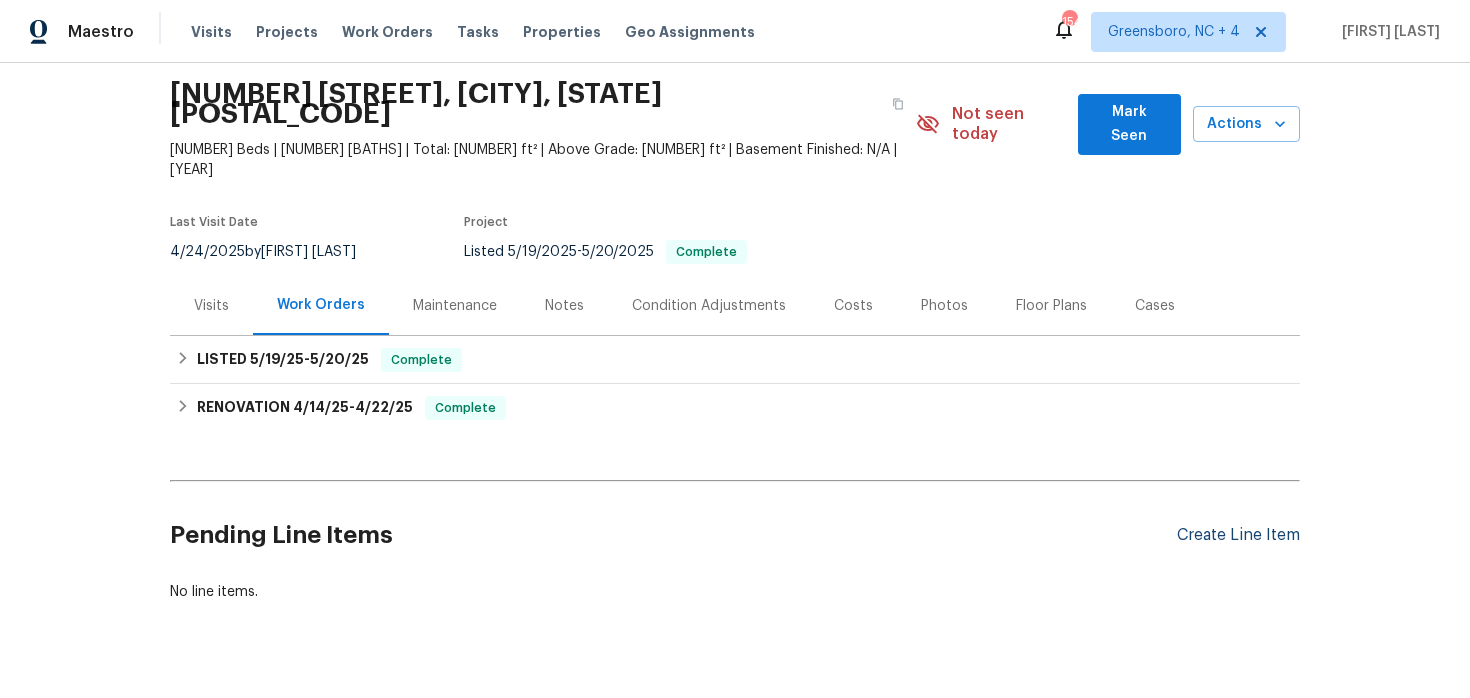 click on "Create Line Item" at bounding box center (1238, 535) 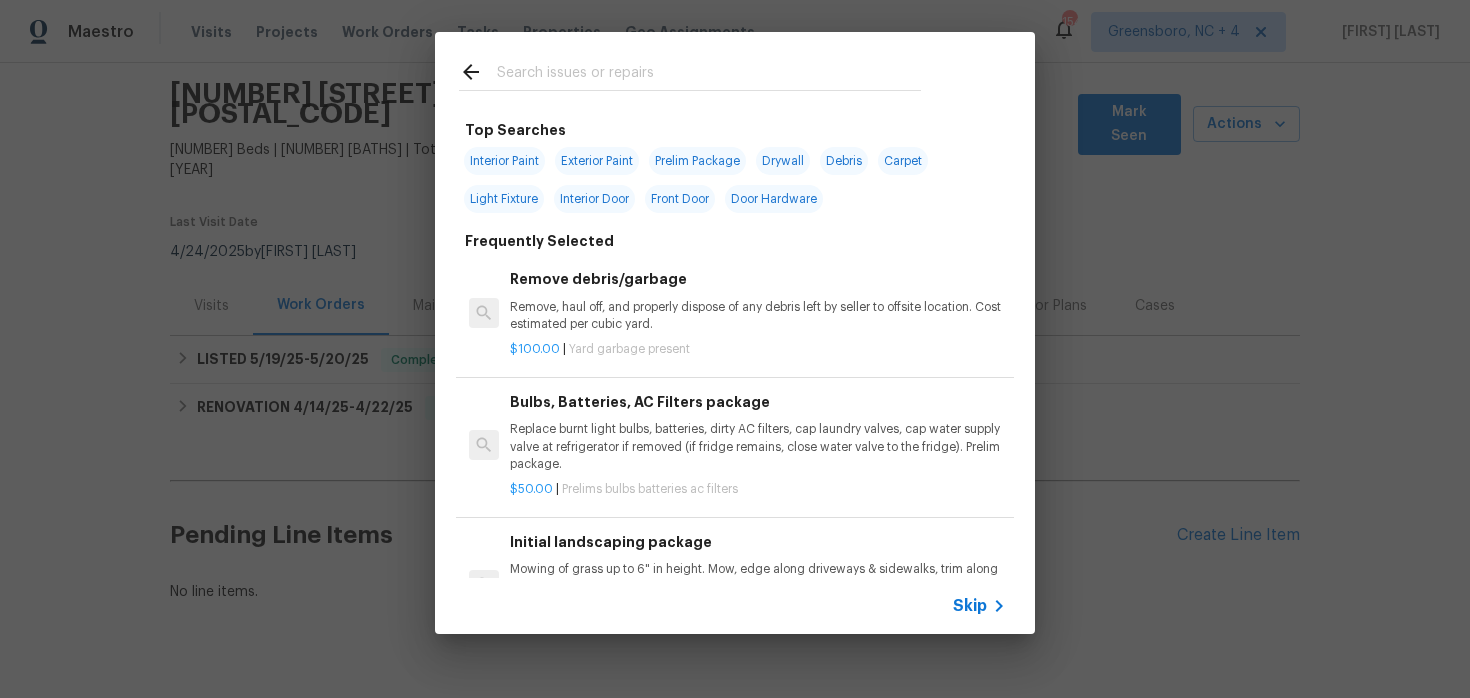 click 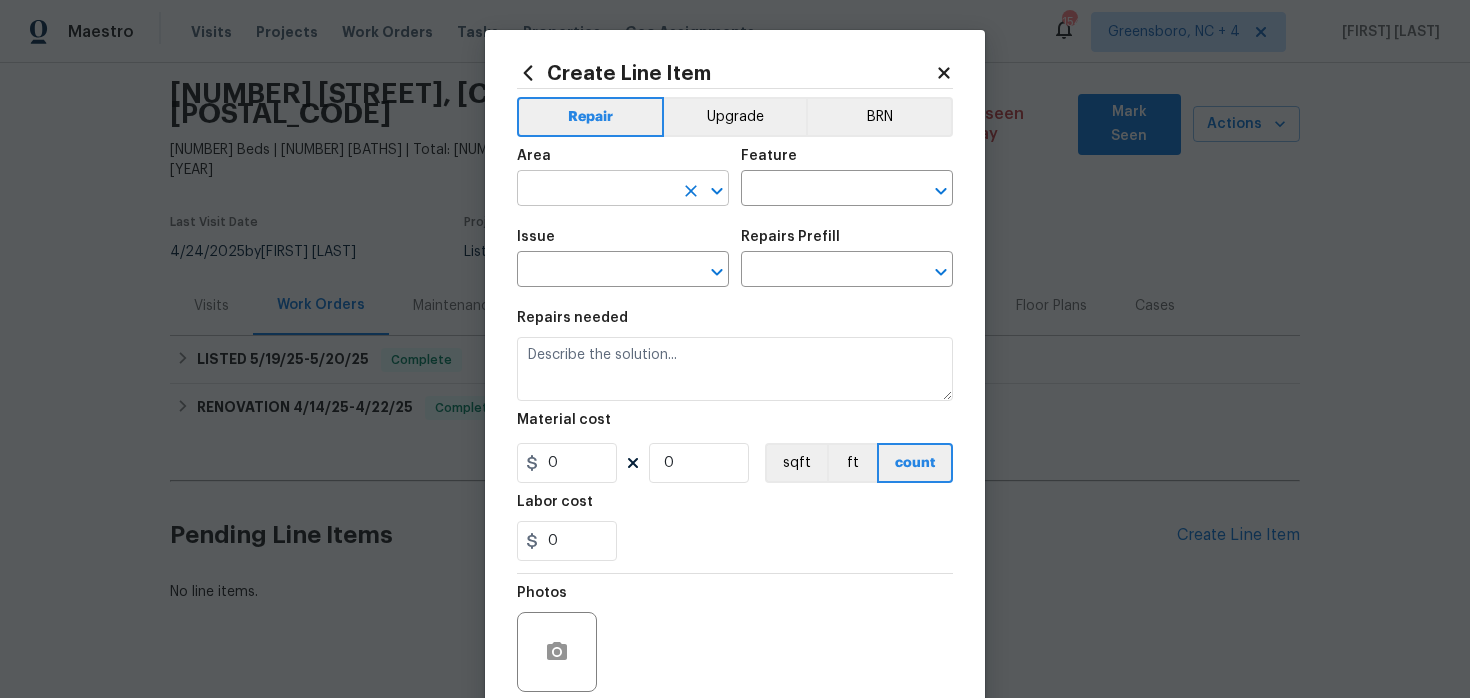 click at bounding box center (595, 190) 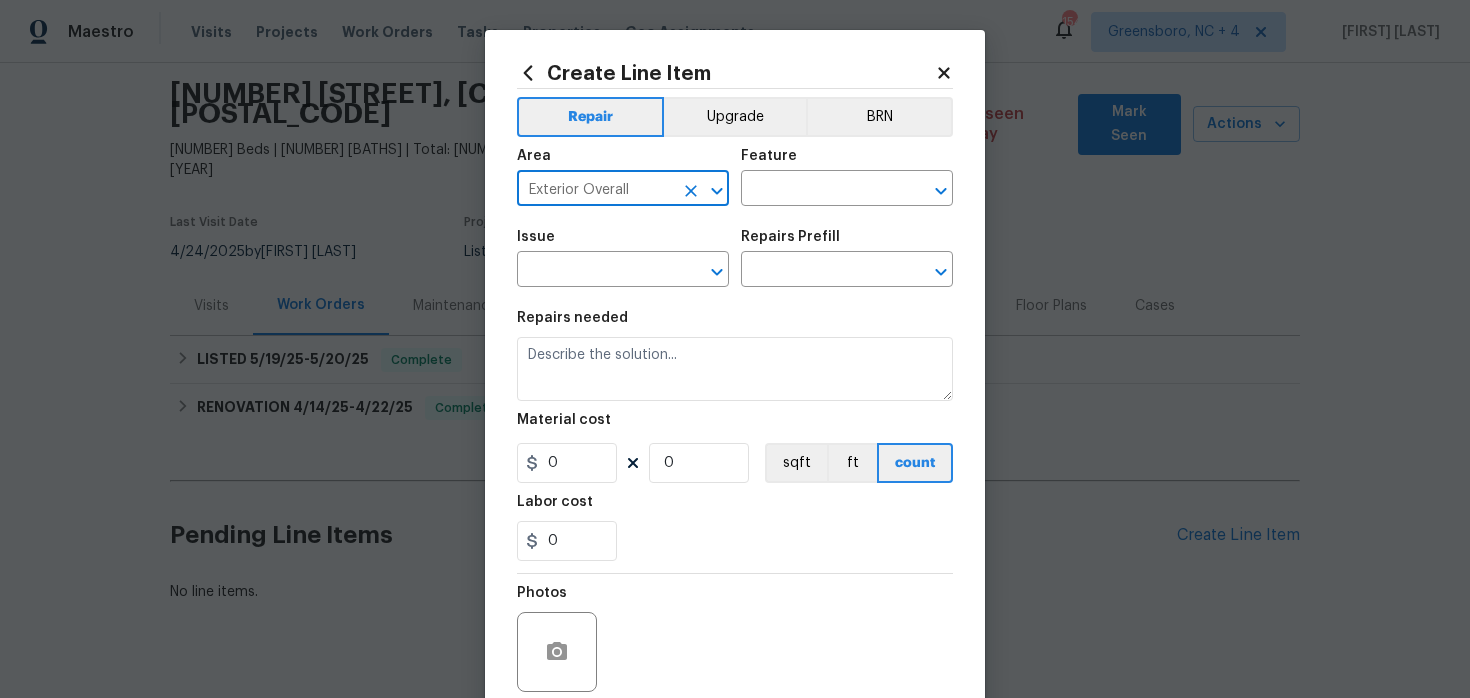 type on "Exterior Overall" 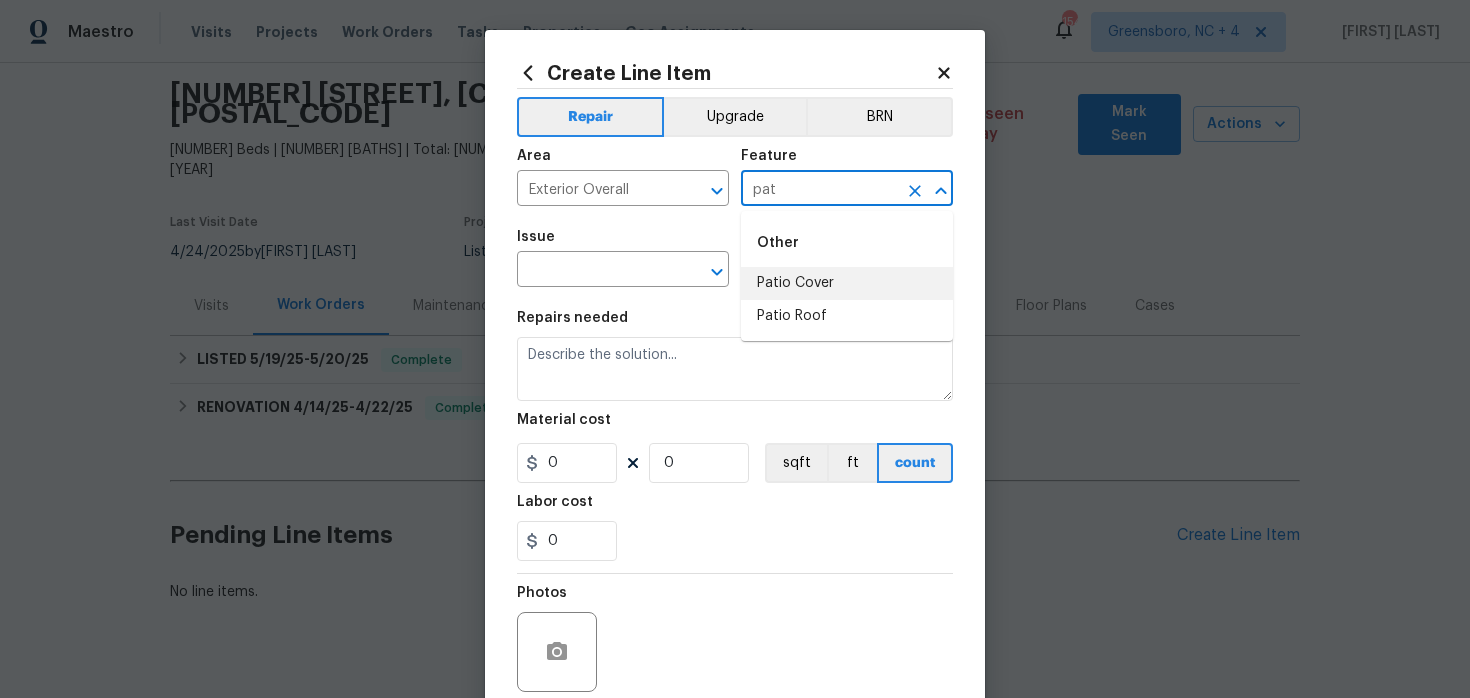 click on "Patio Cover" at bounding box center [847, 283] 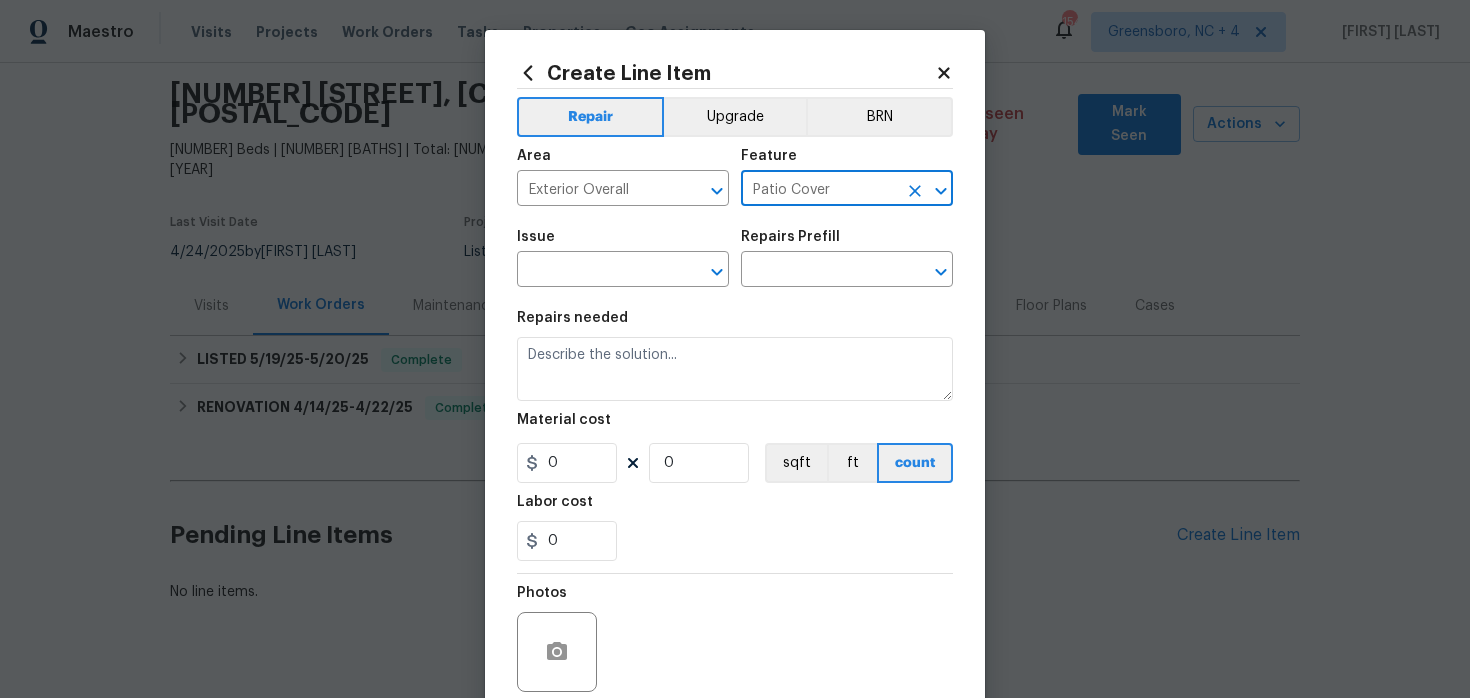 type on "Patio Cover" 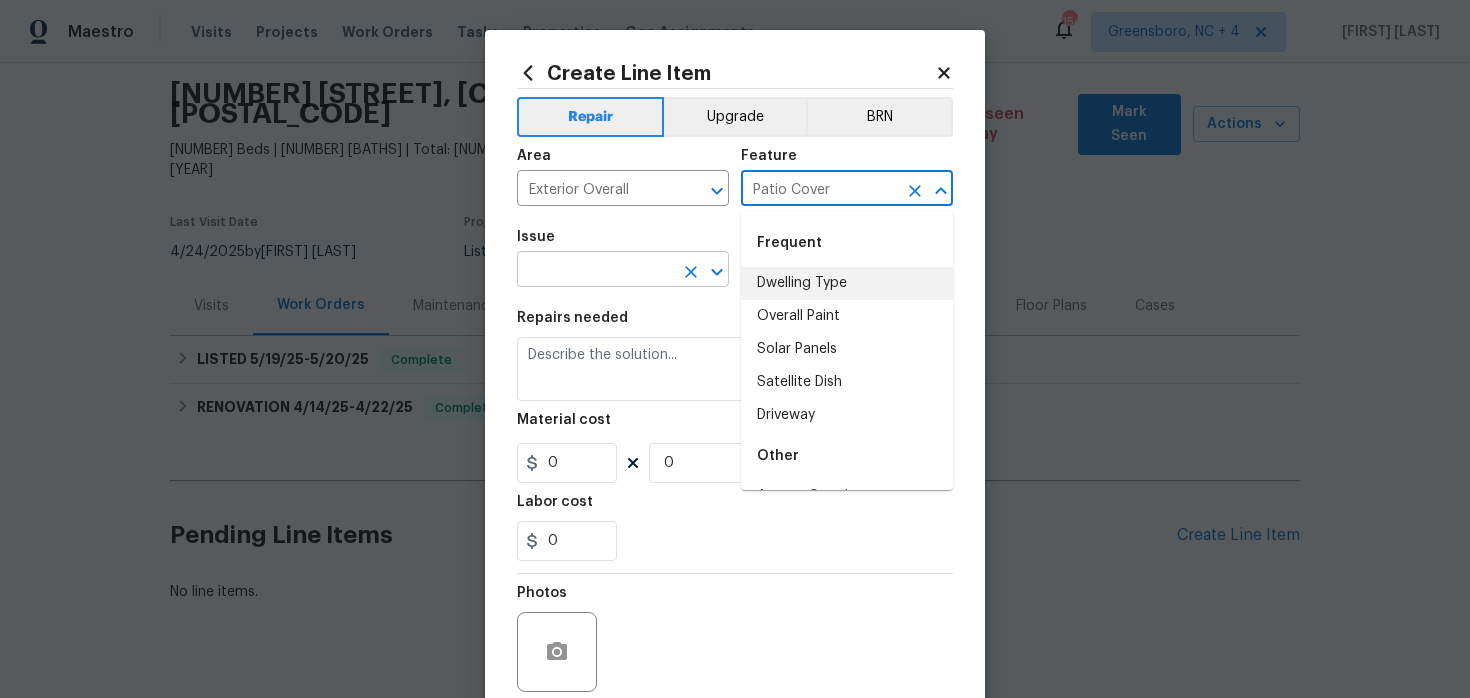 click at bounding box center (595, 271) 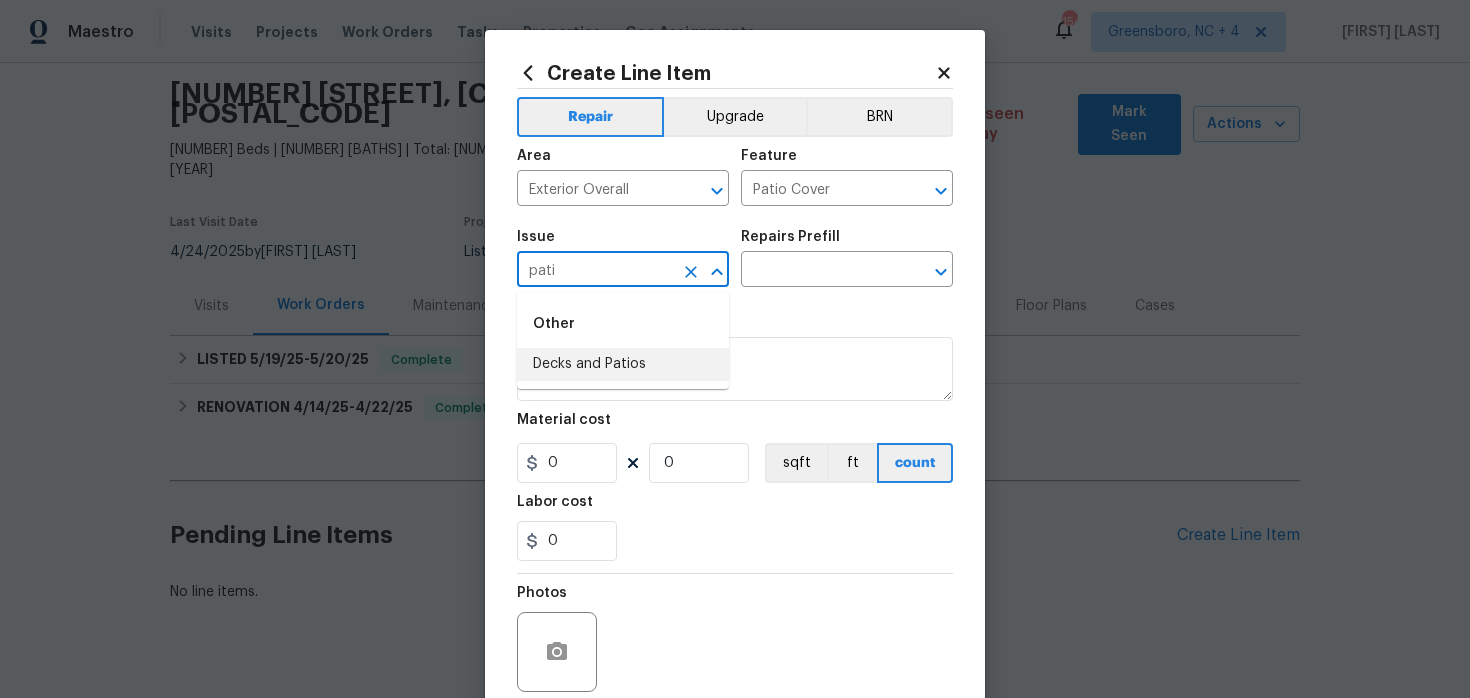 click on "Decks and Patios" at bounding box center [623, 364] 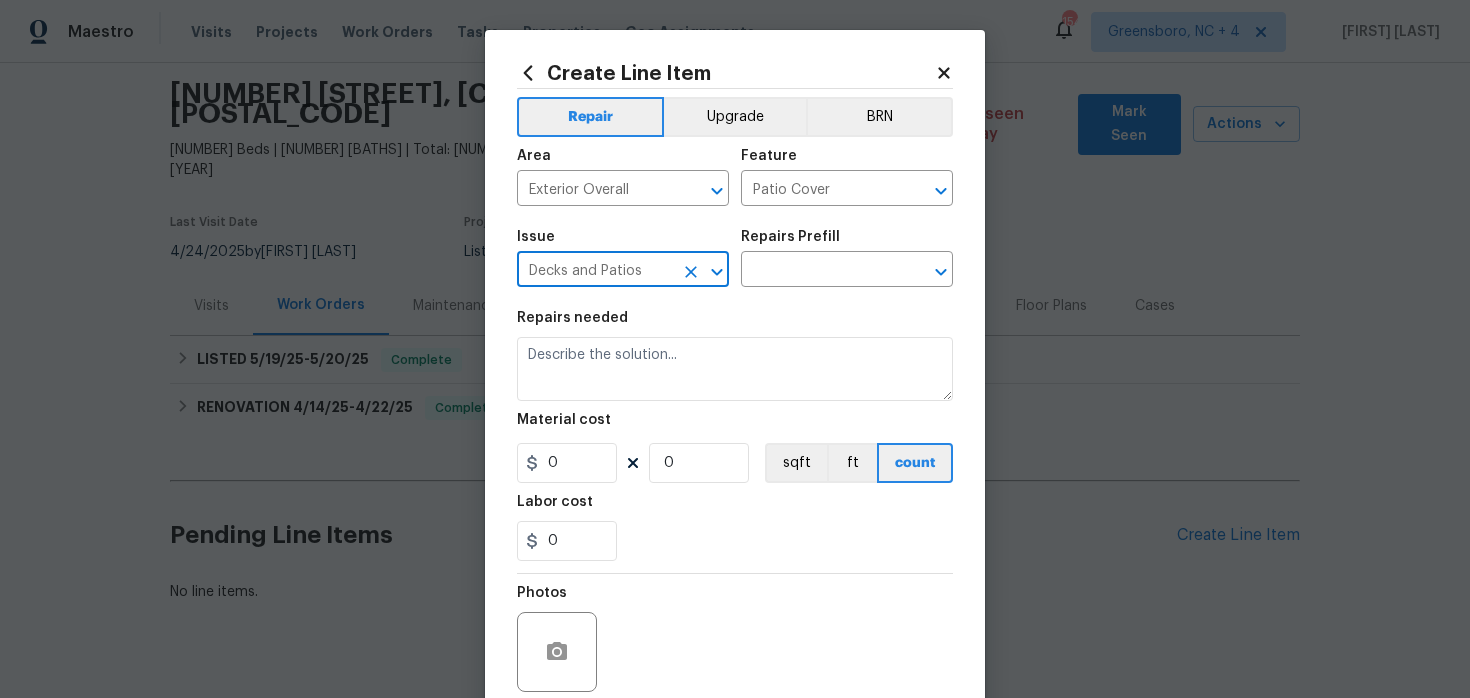 type on "Decks and Patios" 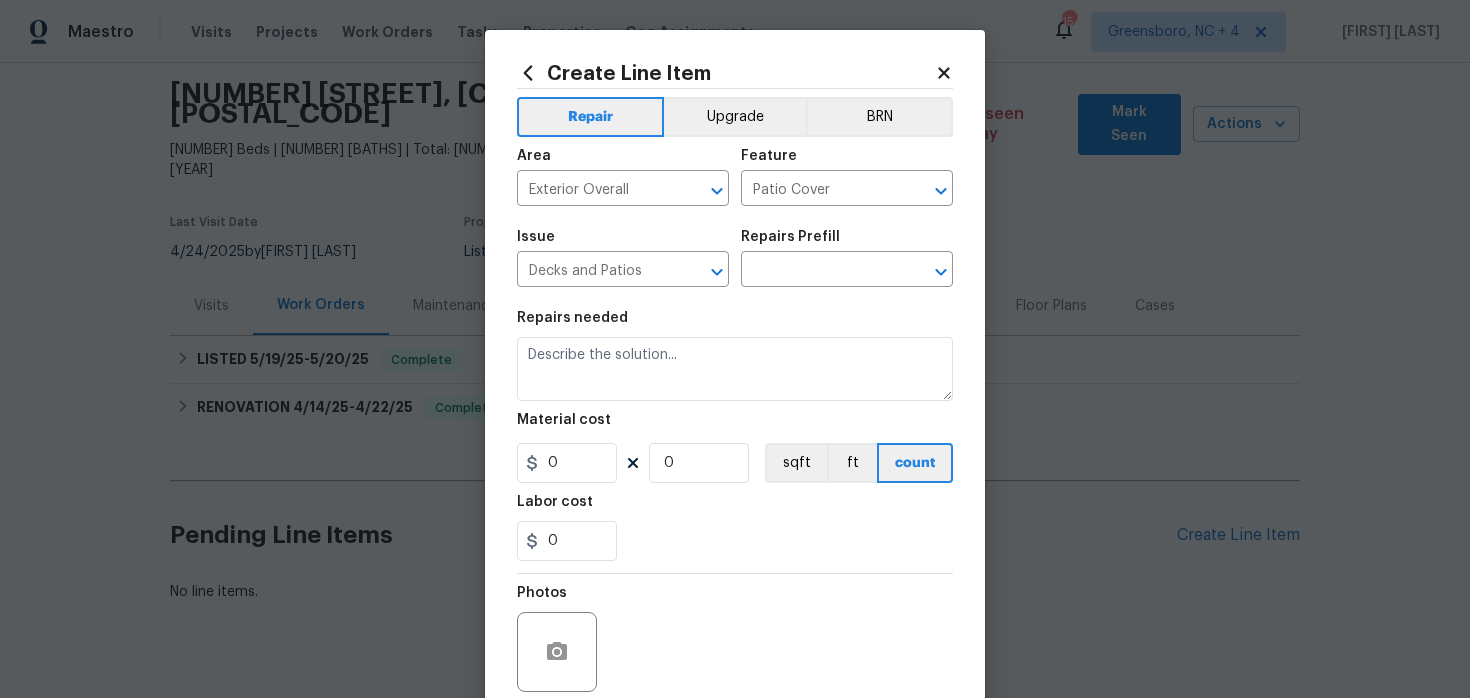 click on "Issue Decks and Patios ​ Repairs Prefill ​" at bounding box center [735, 258] 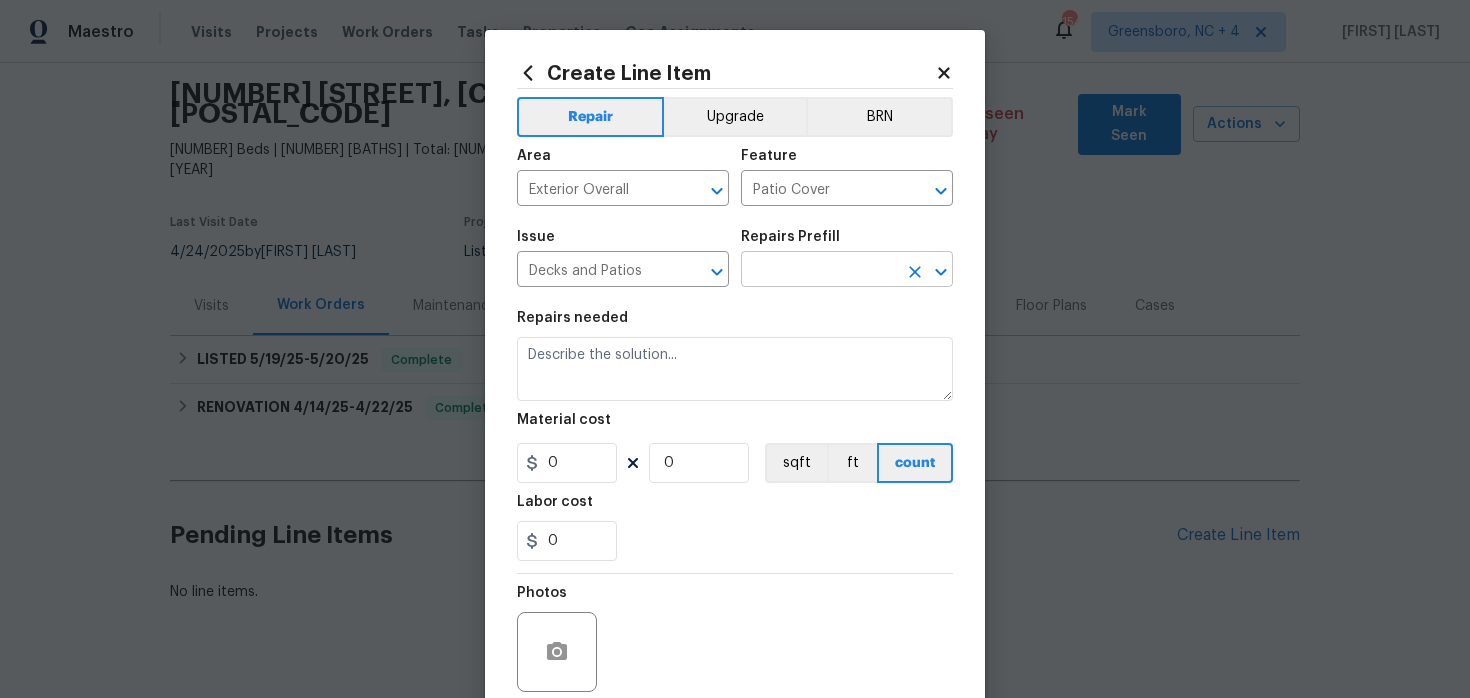 click at bounding box center (819, 271) 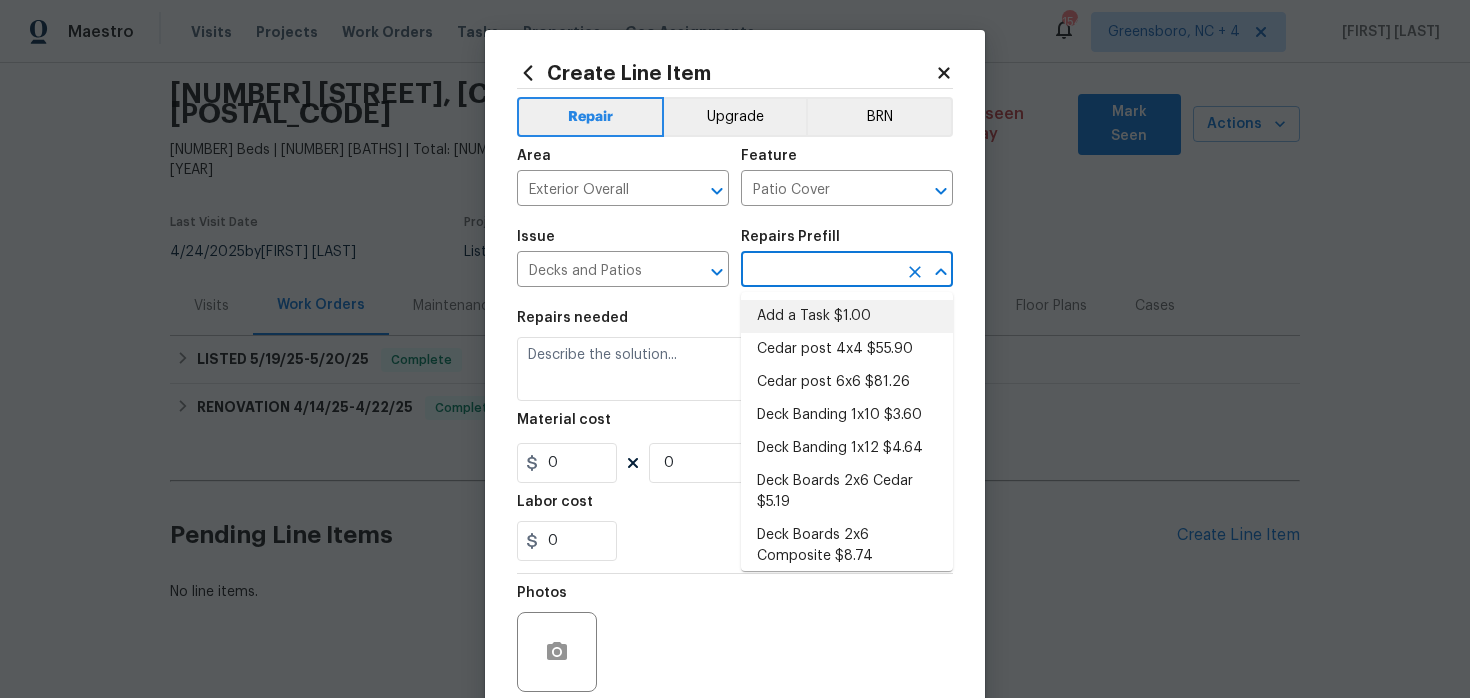 click on "Add a Task $1.00" at bounding box center (847, 316) 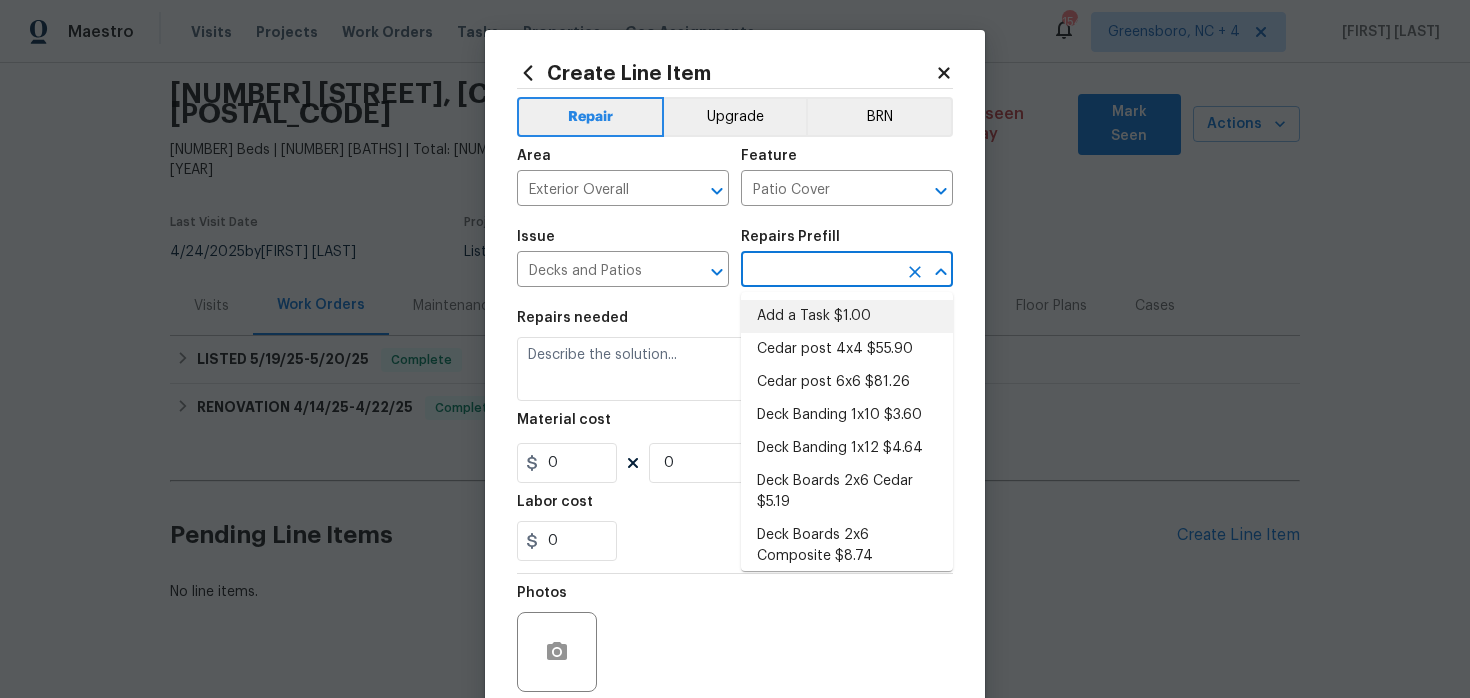 type on "Deck" 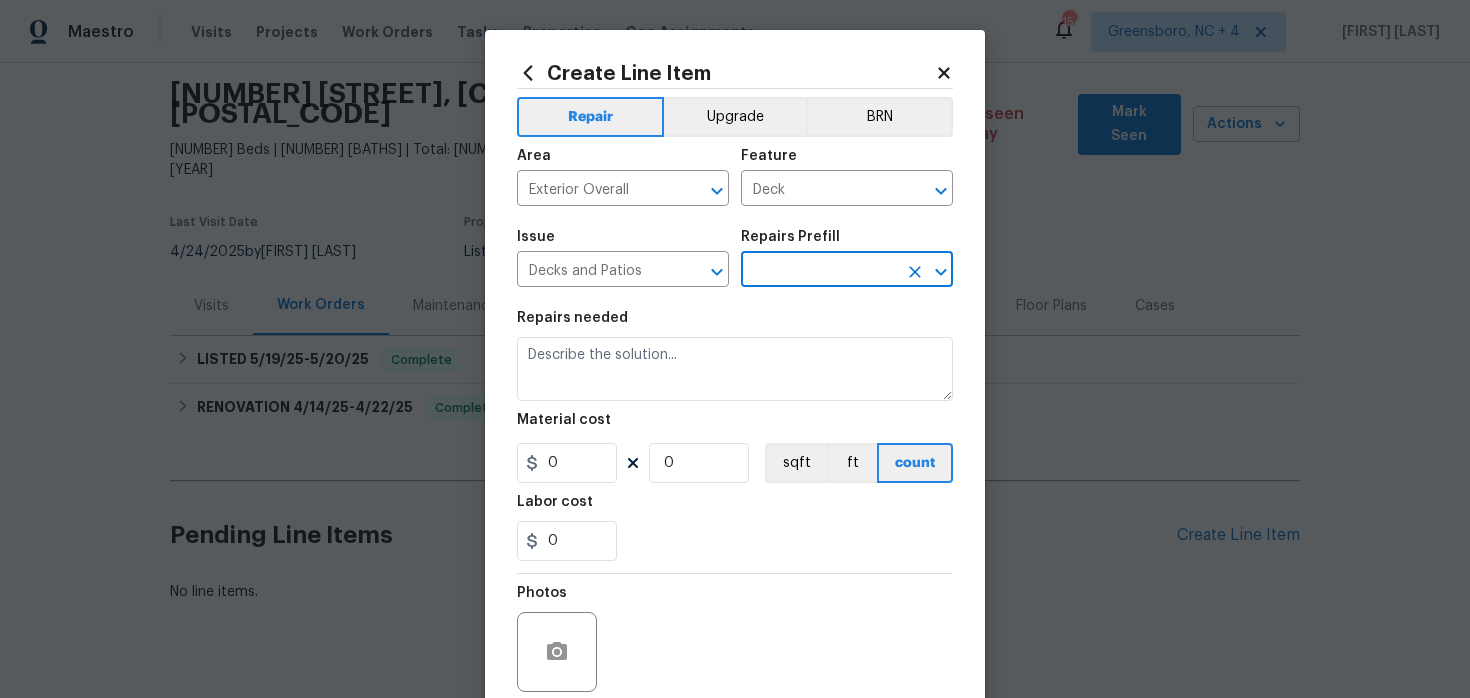 type on "Add a Task $1.00" 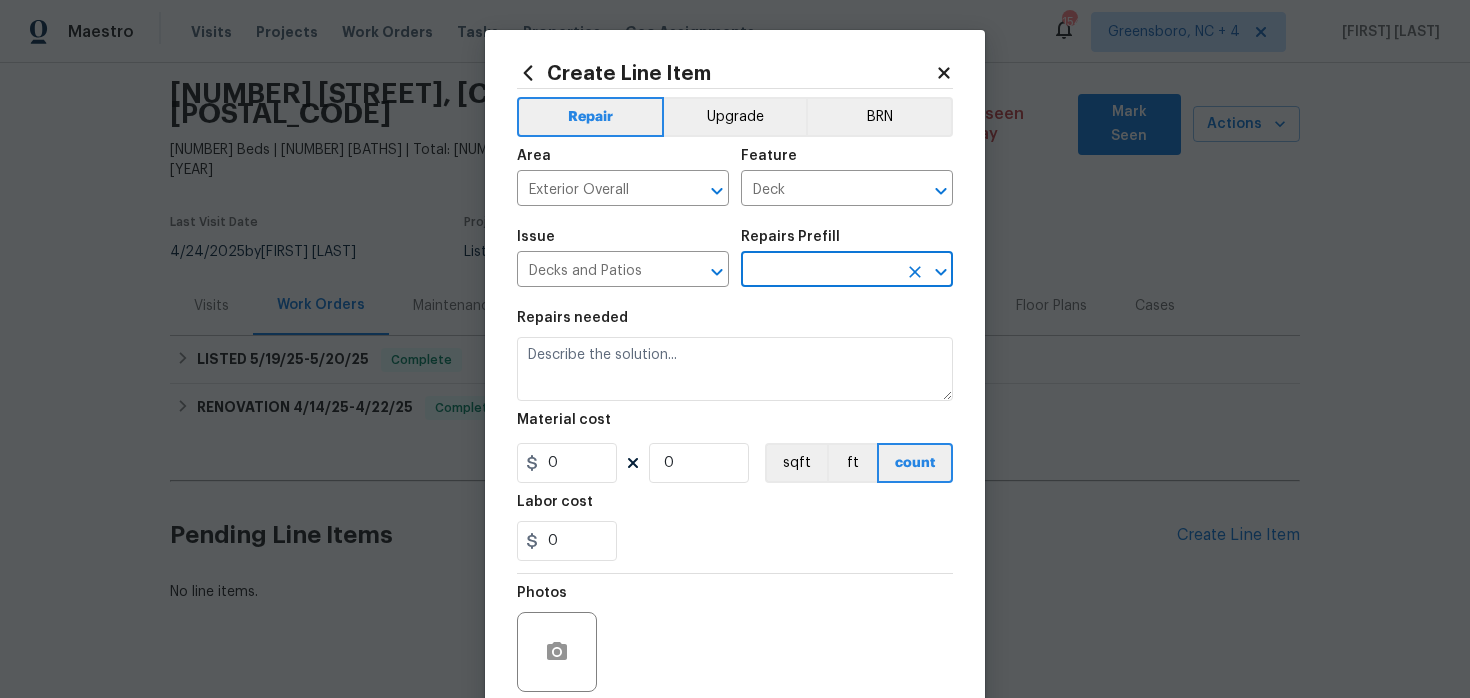 type on "HPM to detail" 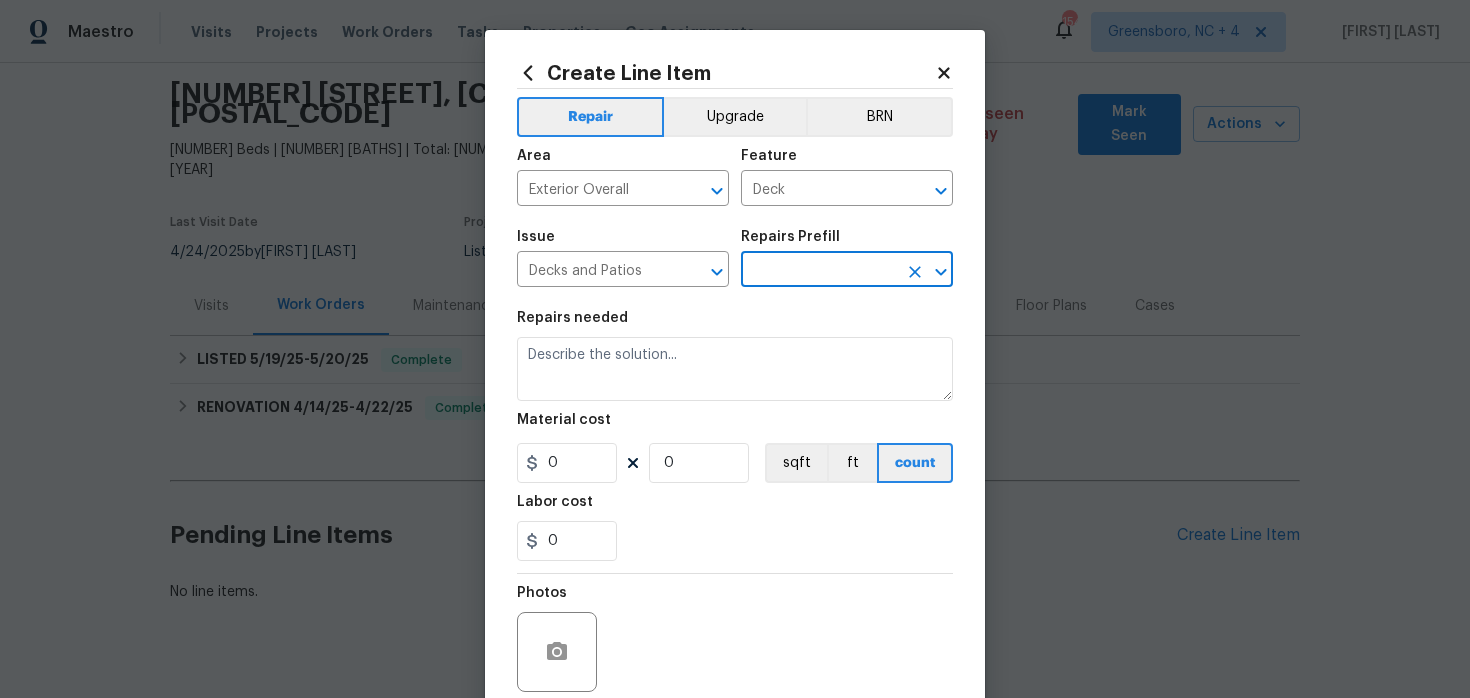 type on "1" 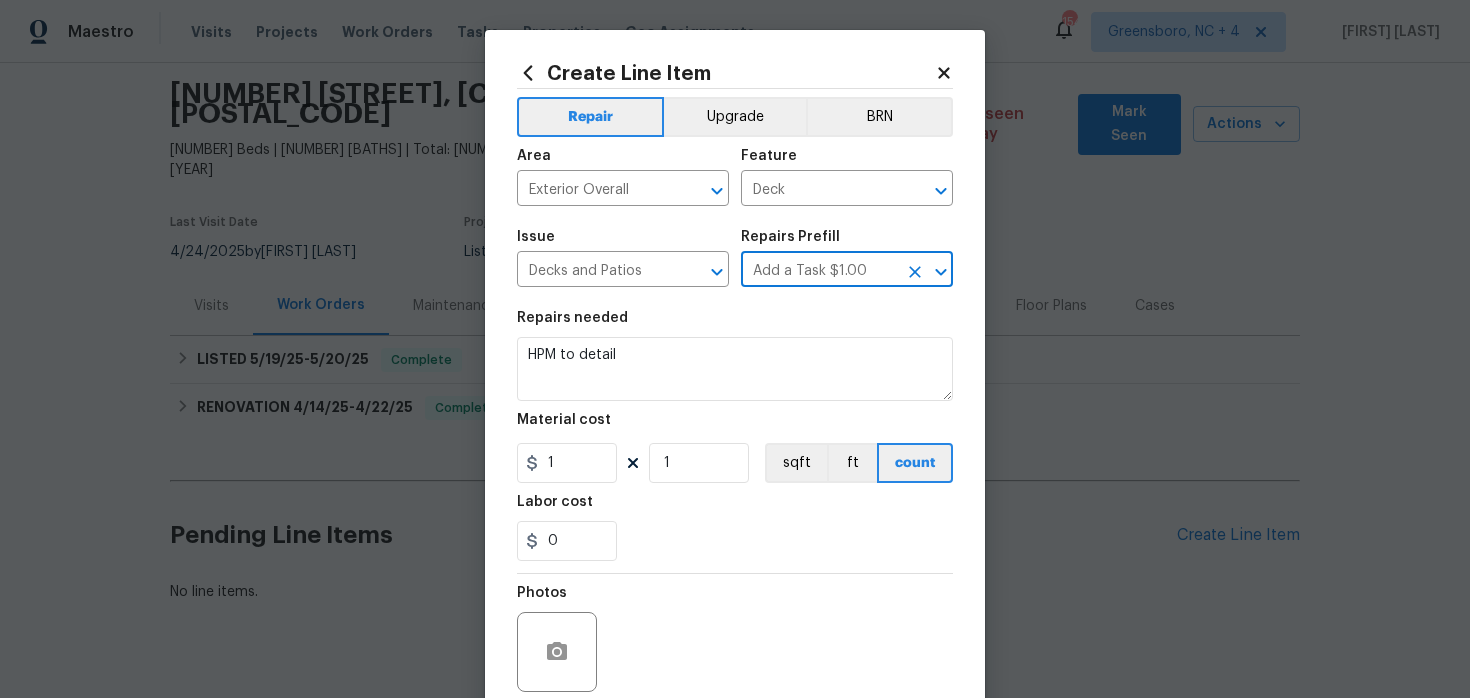 click on "Repairs needed HPM to detail Material cost 1 1 sqft ft count Labor cost 0" at bounding box center [735, 436] 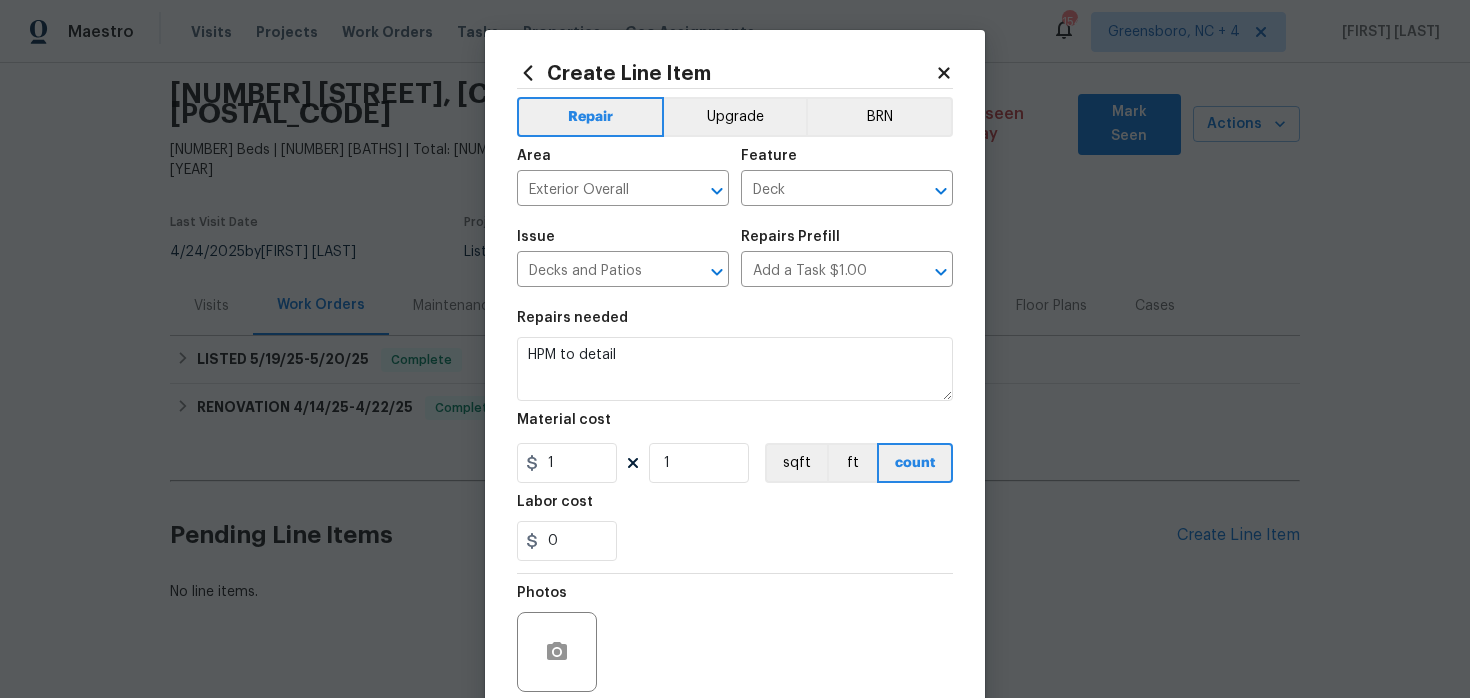 click on "Repairs needed HPM to detail Material cost 1 1 sqft ft count Labor cost 0" at bounding box center (735, 436) 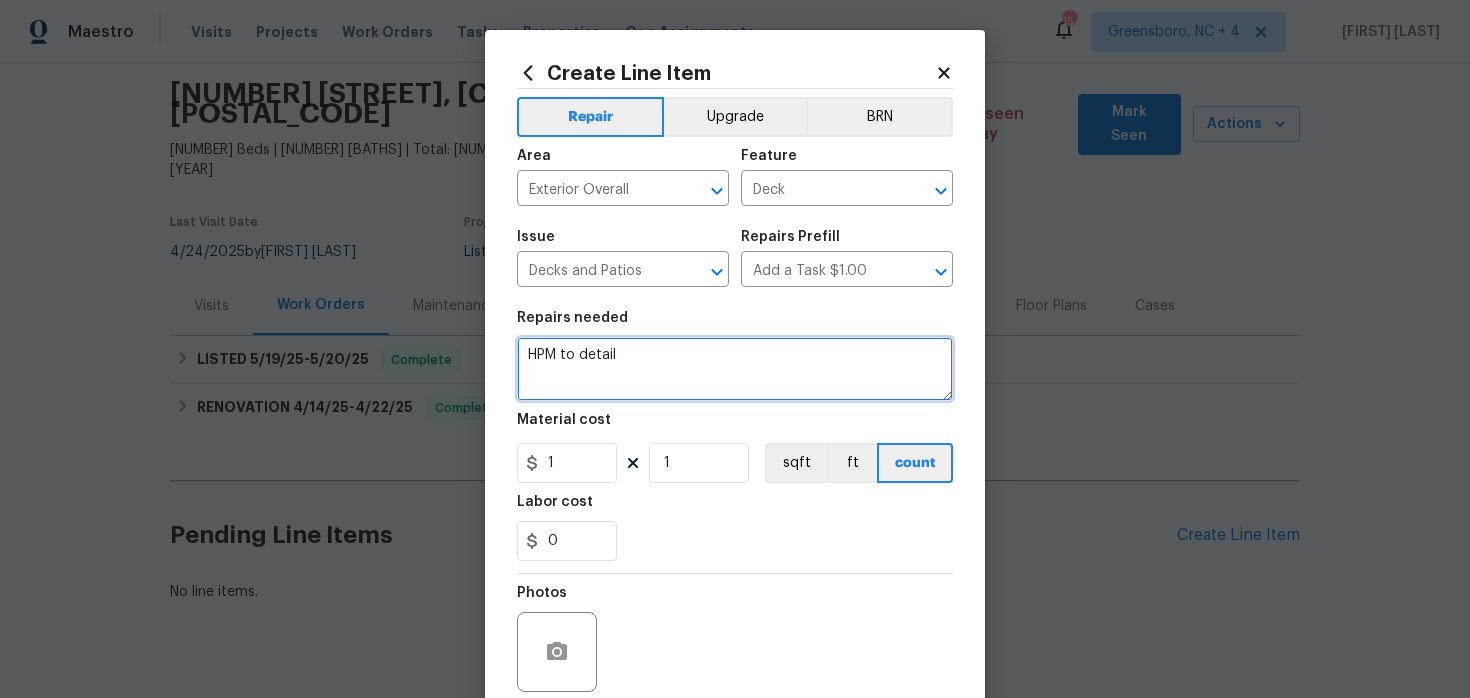 click on "HPM to detail" at bounding box center [735, 369] 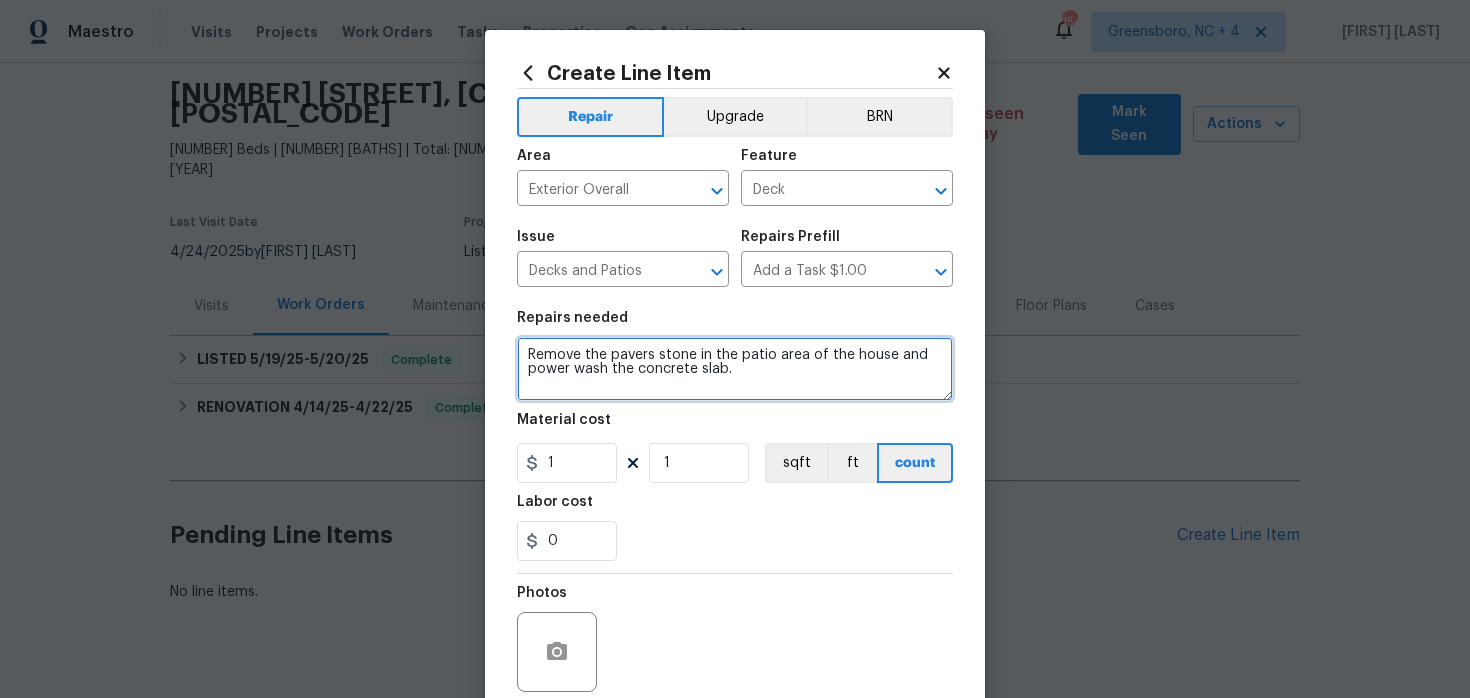 type on "Remove the pavers stone in the patio area of the house and power wash the concrete slab." 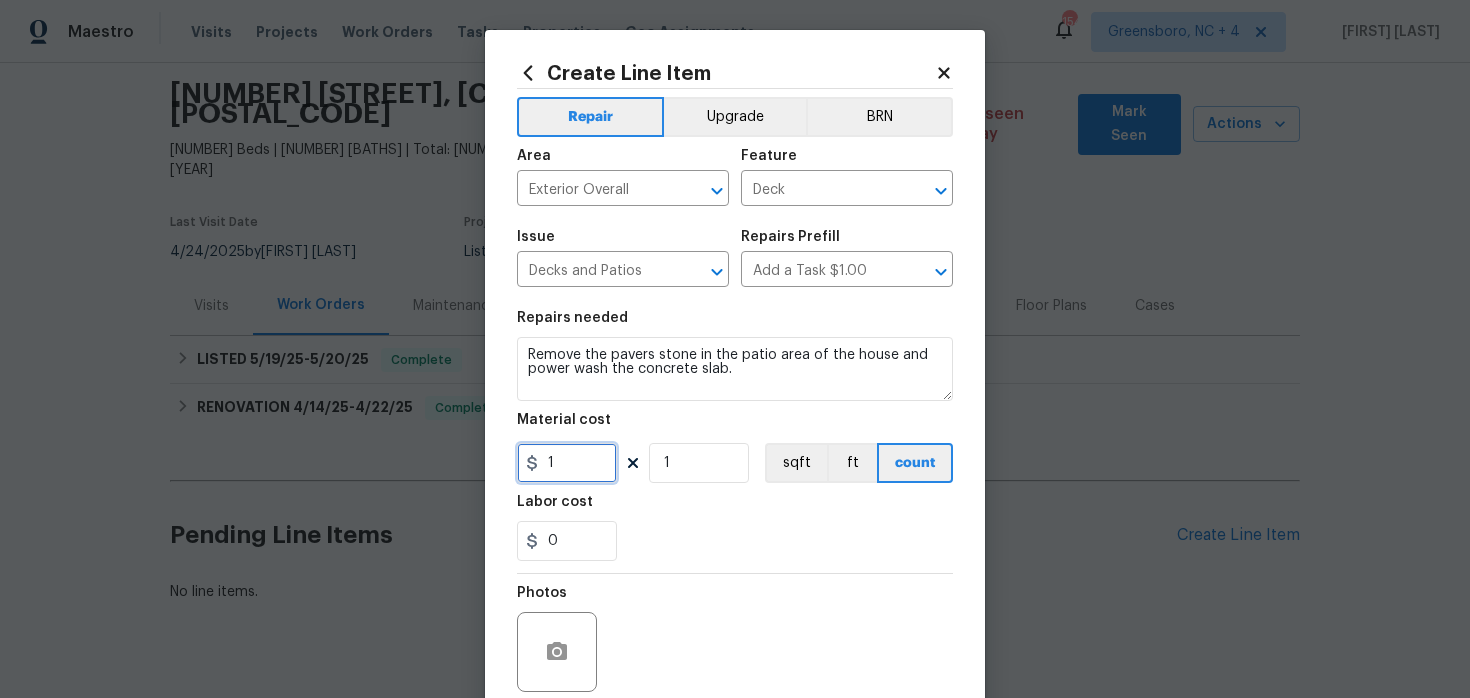 click on "1" at bounding box center [567, 463] 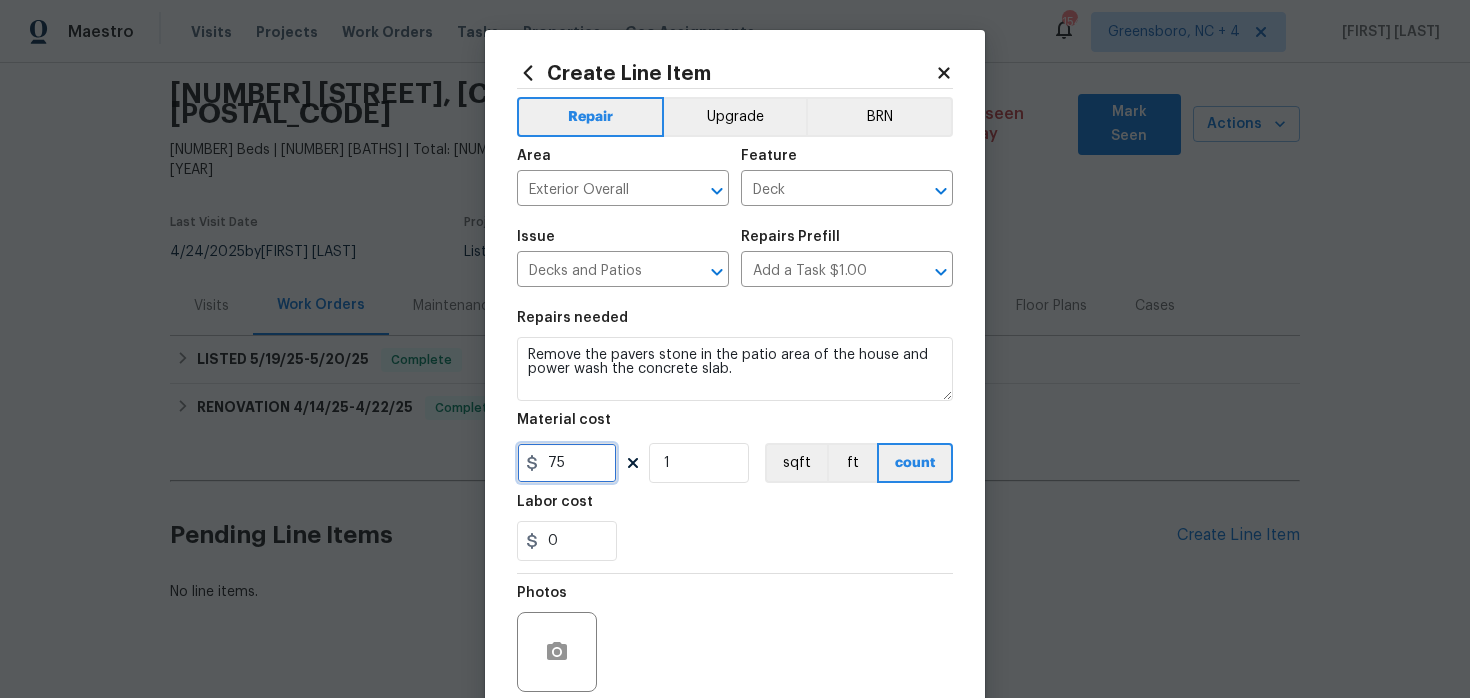type on "75" 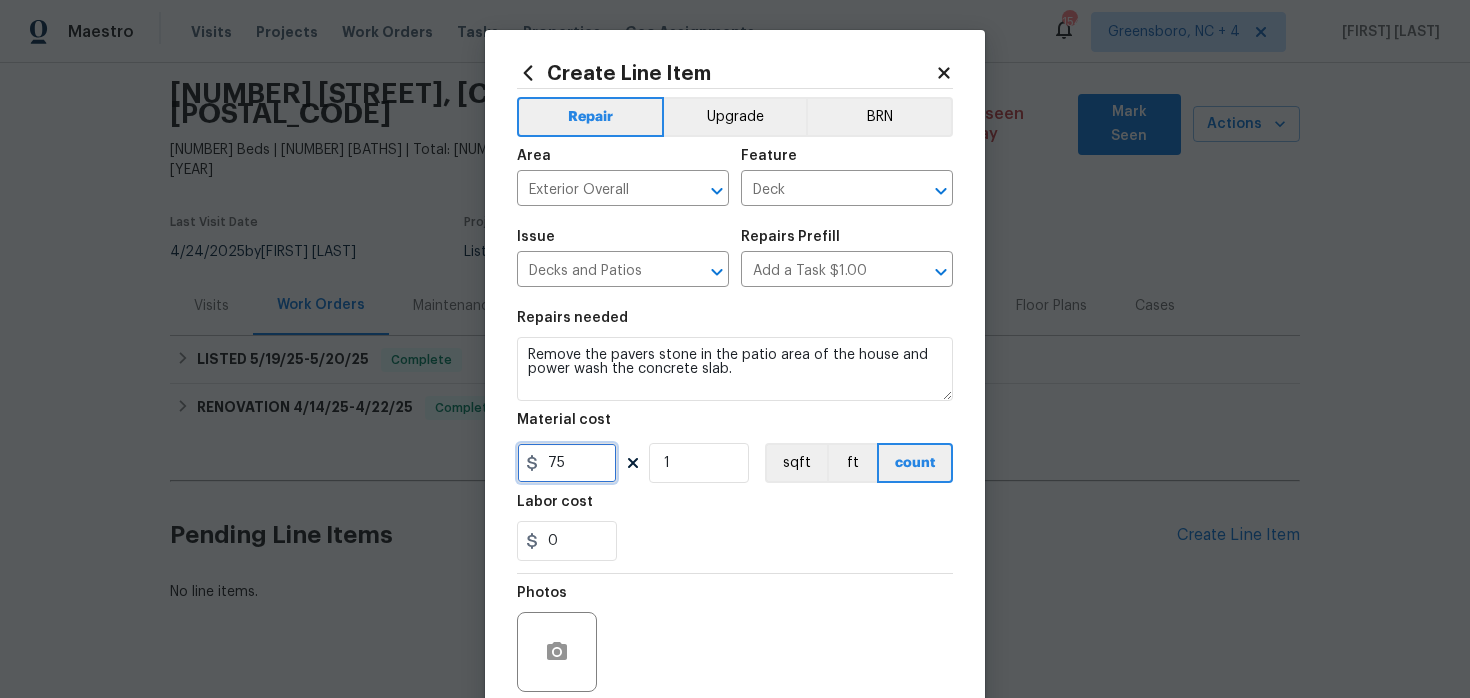 scroll, scrollTop: 164, scrollLeft: 0, axis: vertical 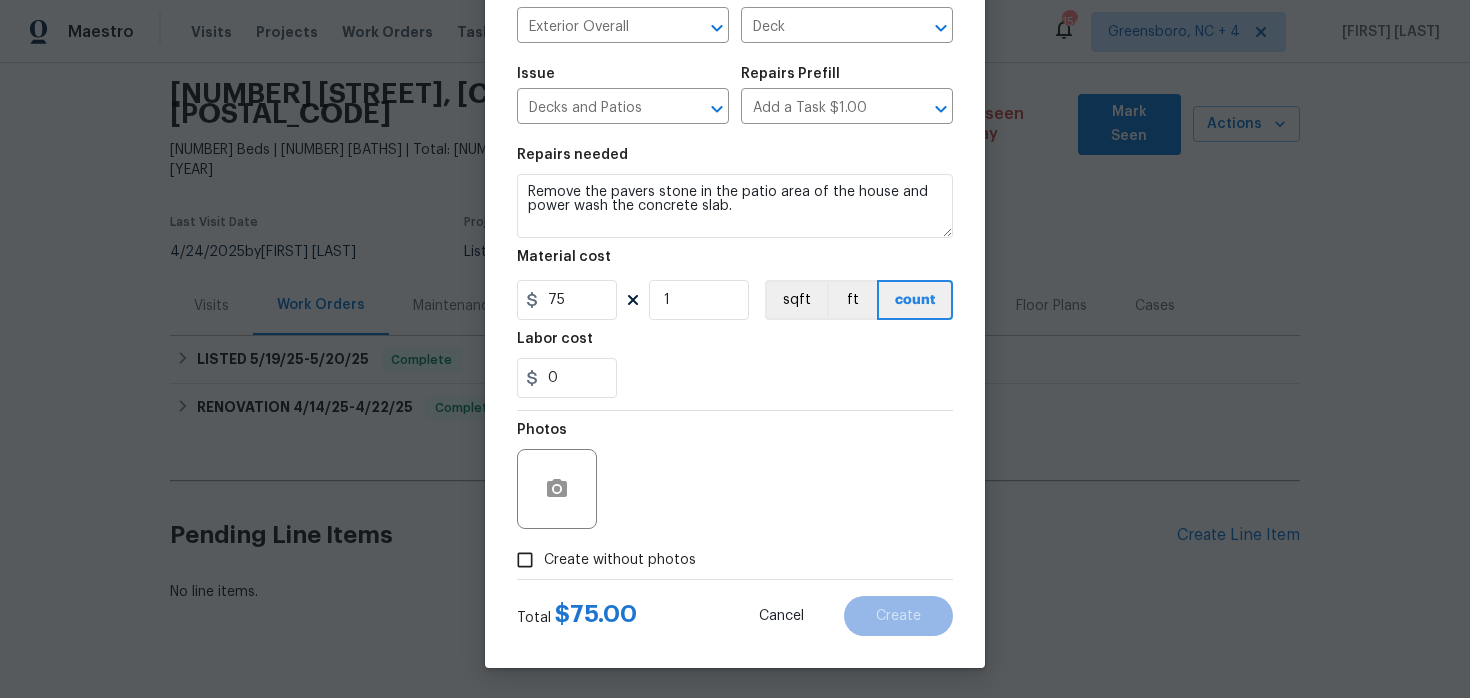 click on "Create without photos" at bounding box center (620, 560) 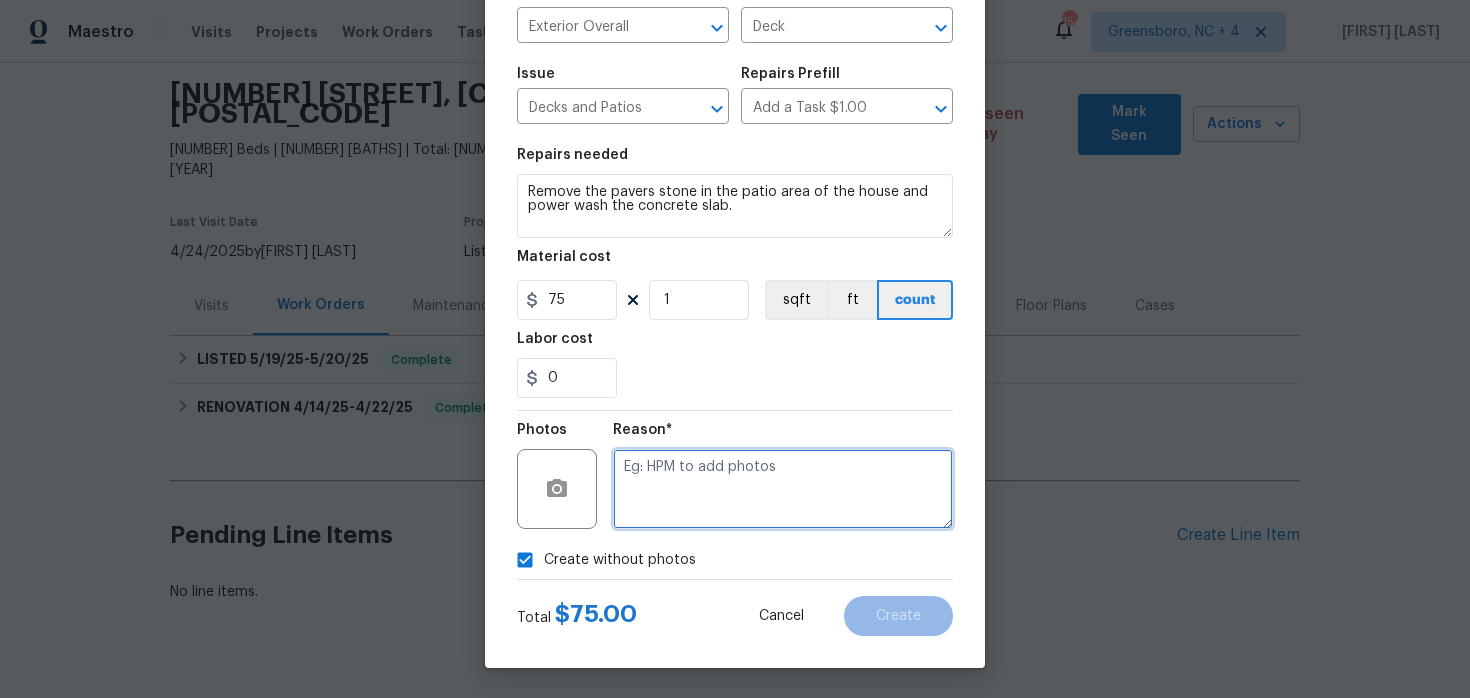 click at bounding box center [783, 489] 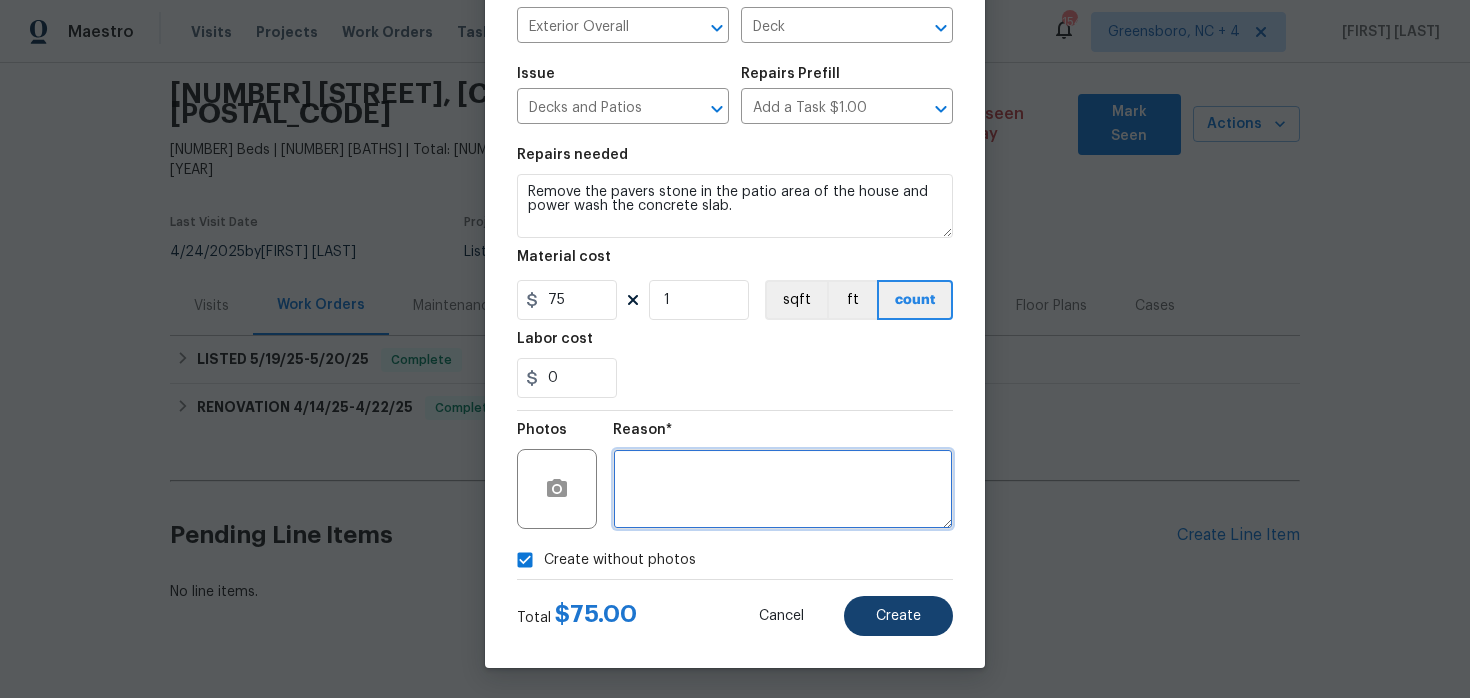 type 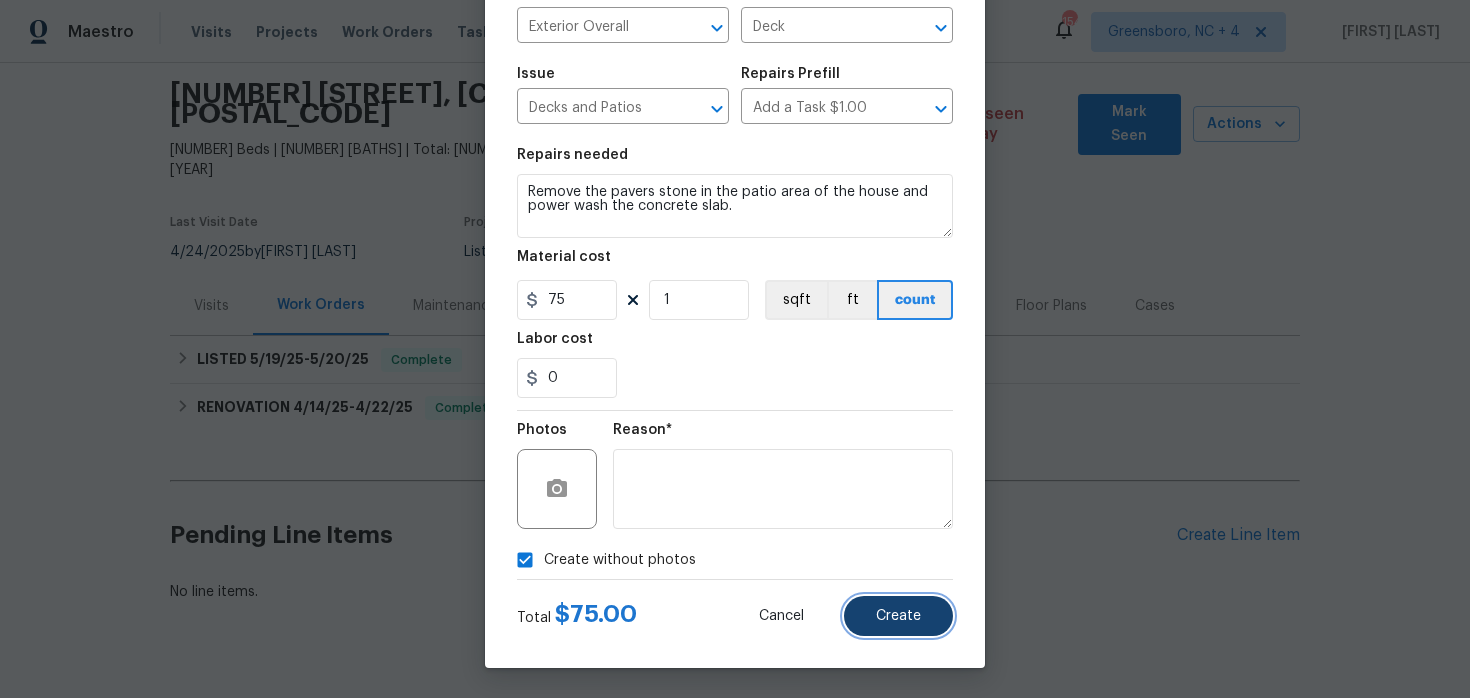 click on "Create" at bounding box center (898, 616) 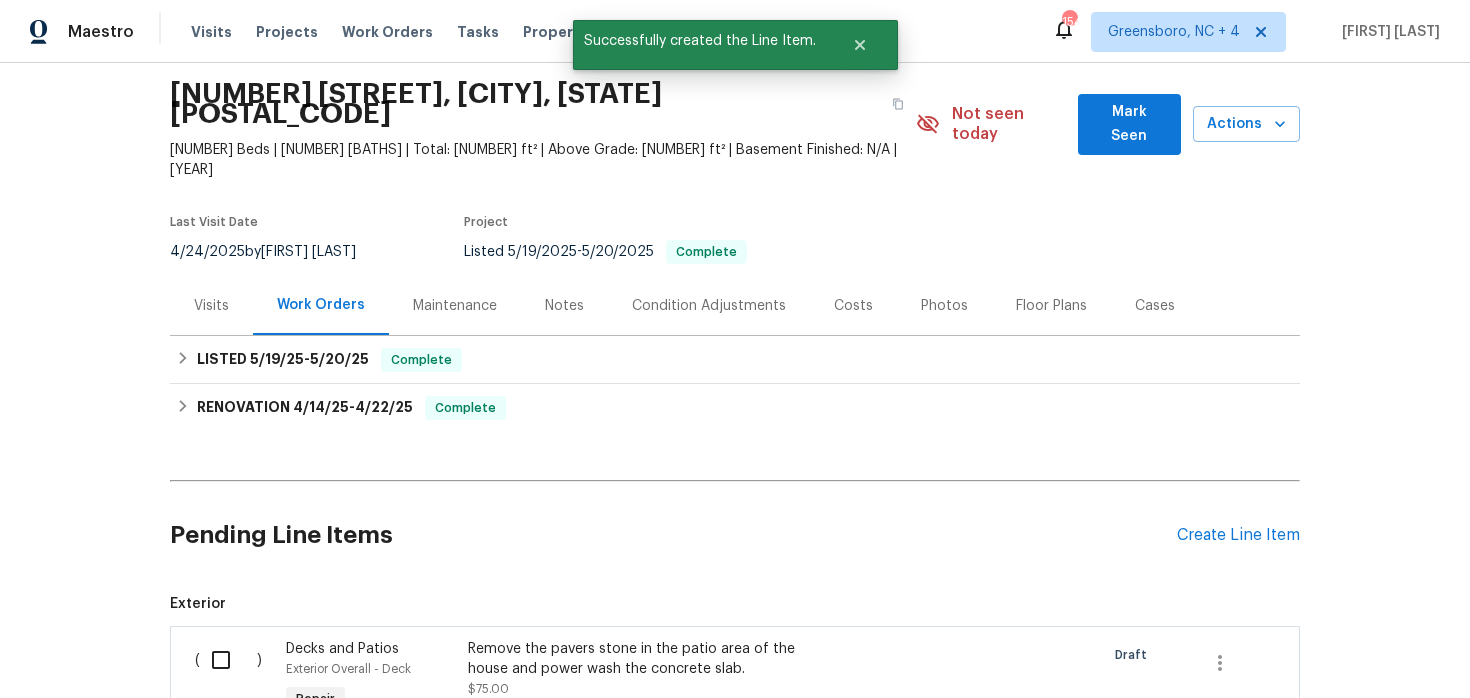 scroll, scrollTop: 295, scrollLeft: 0, axis: vertical 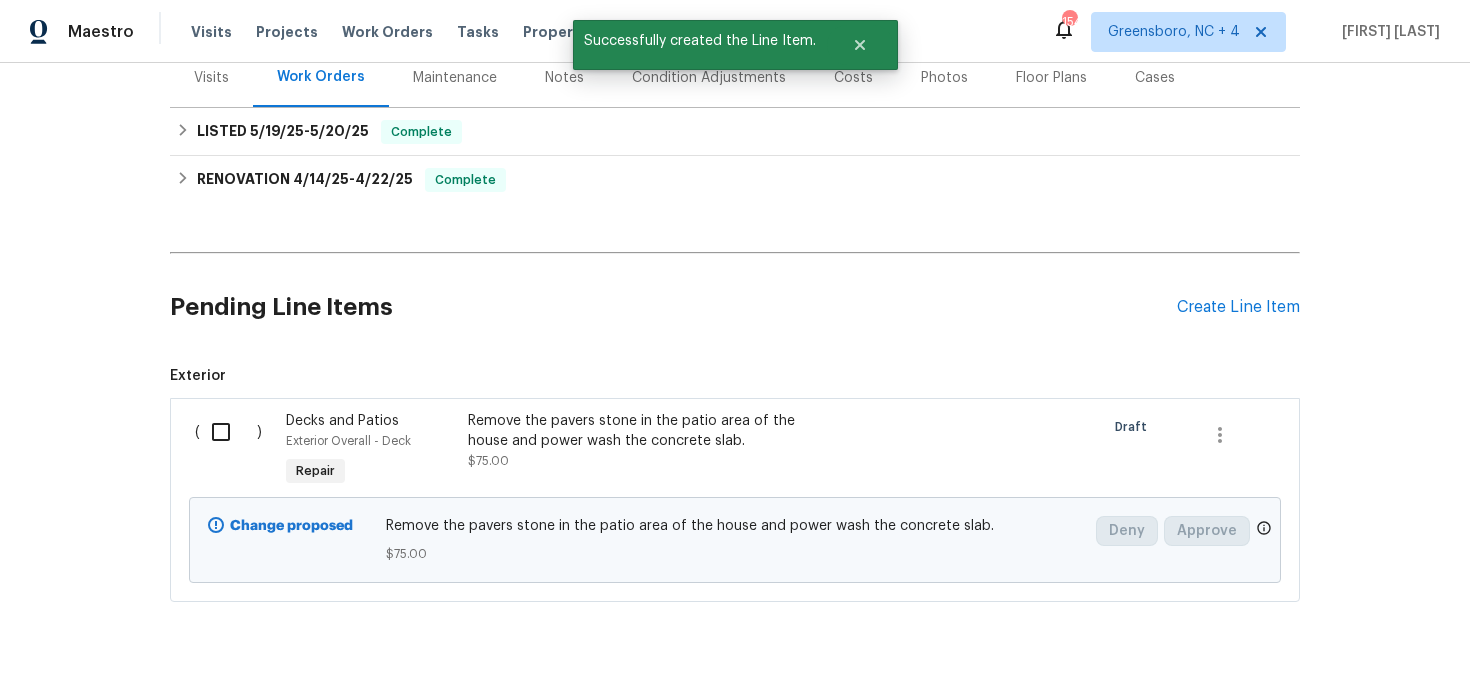 click at bounding box center (228, 432) 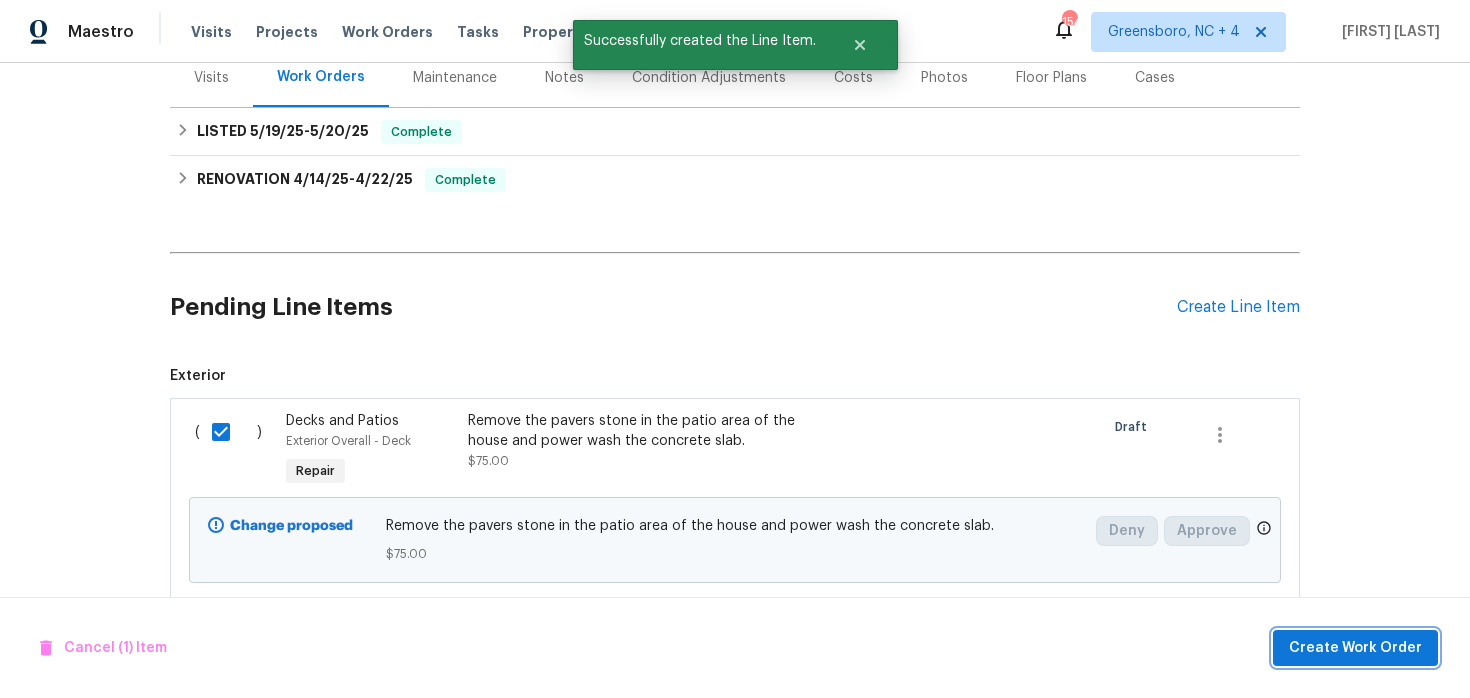 click on "Create Work Order" at bounding box center (1355, 648) 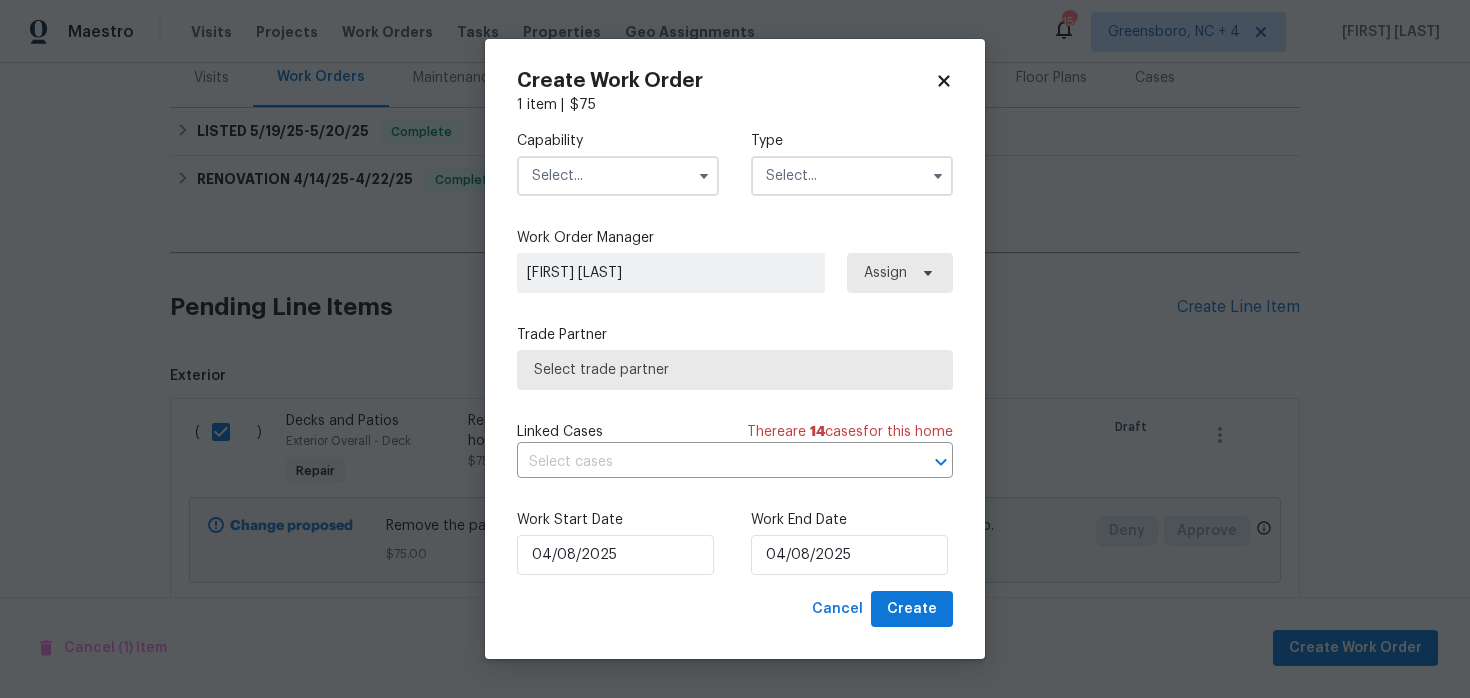 click at bounding box center (618, 176) 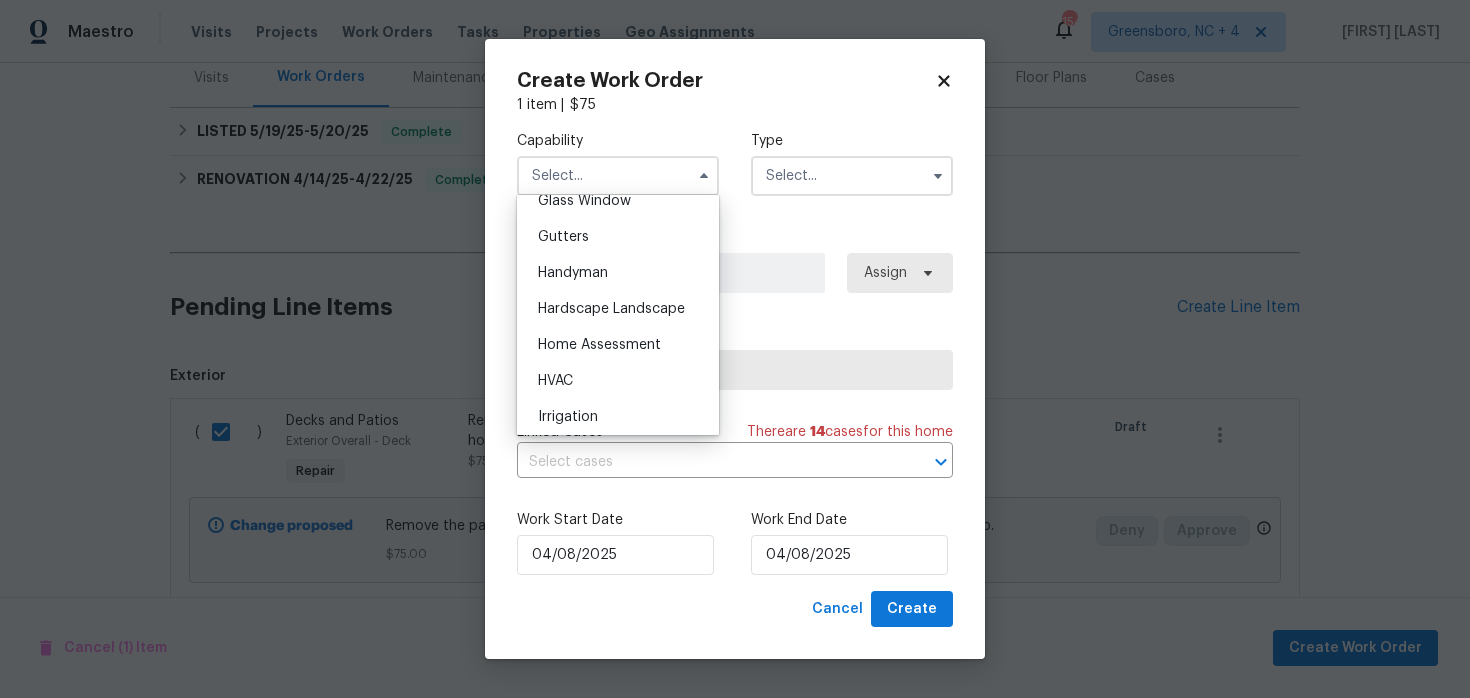 scroll, scrollTop: 1028, scrollLeft: 0, axis: vertical 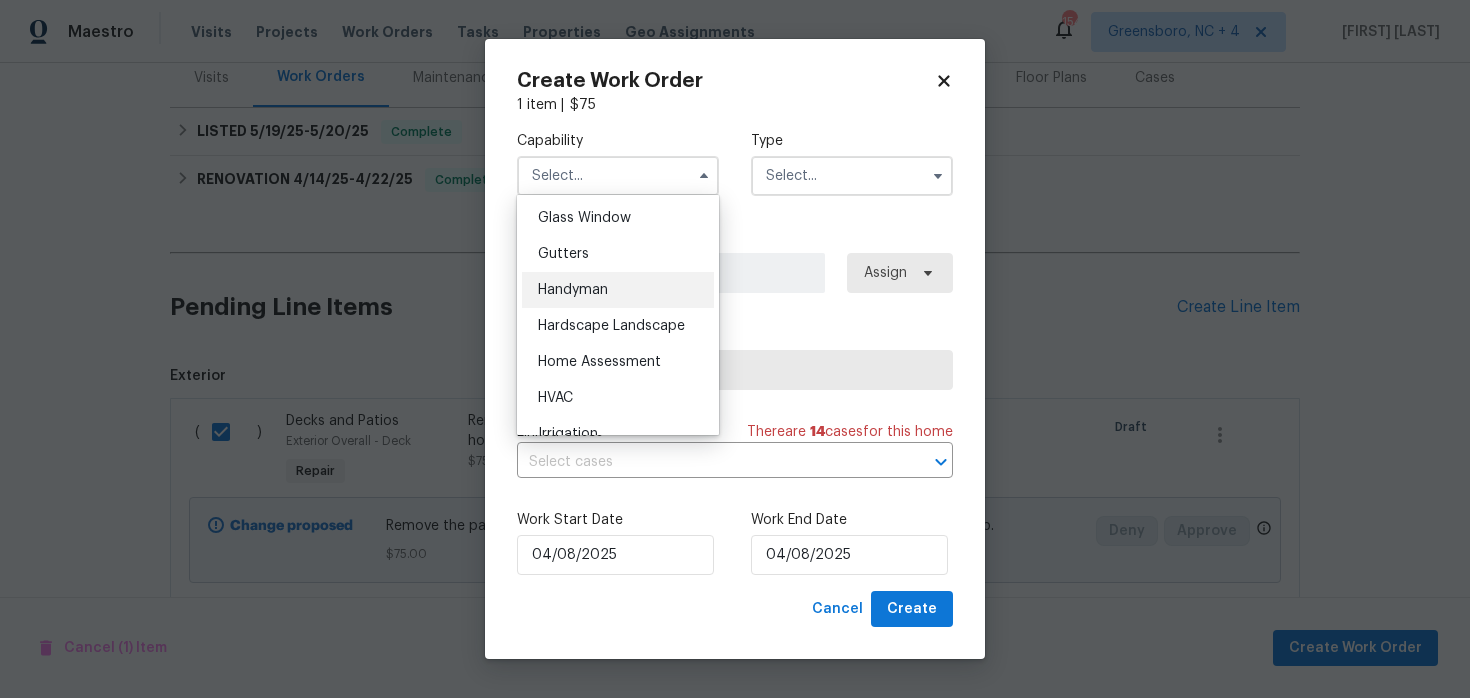 click on "Handyman" at bounding box center (618, 290) 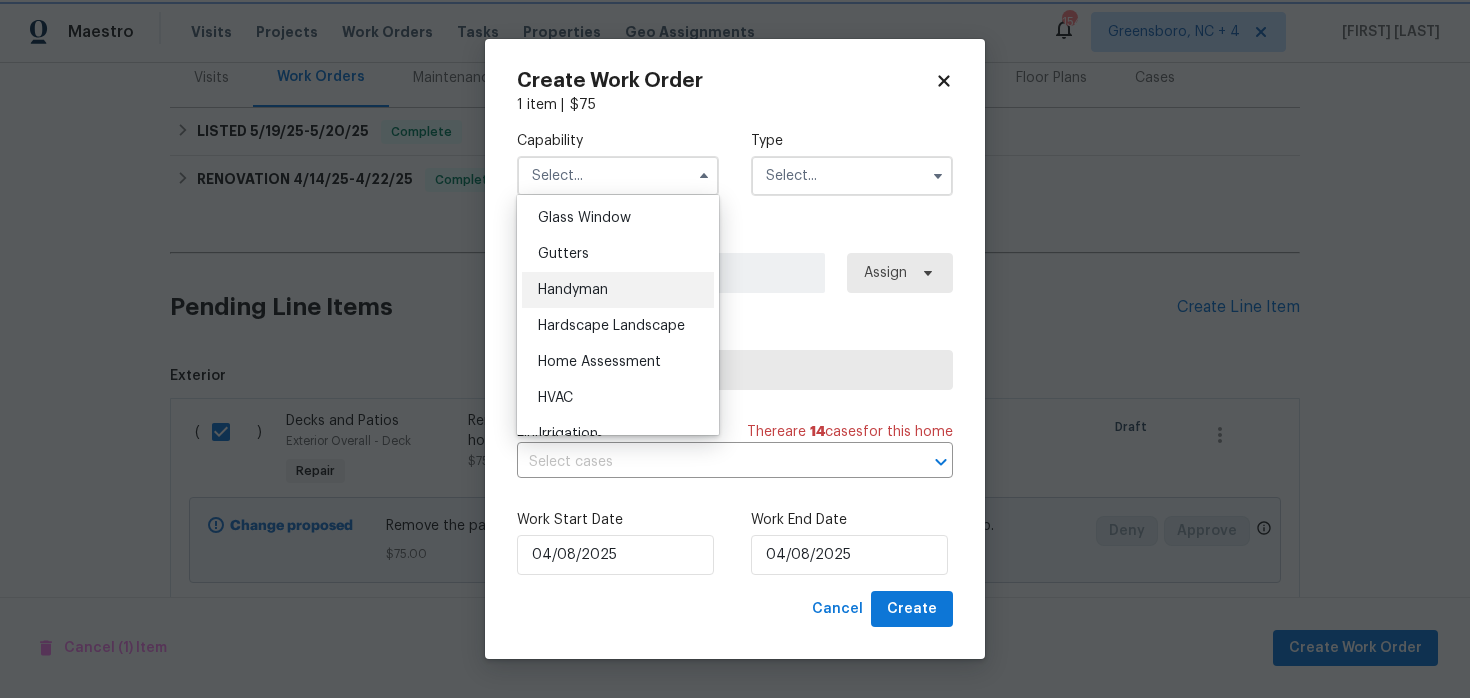 type on "Handyman" 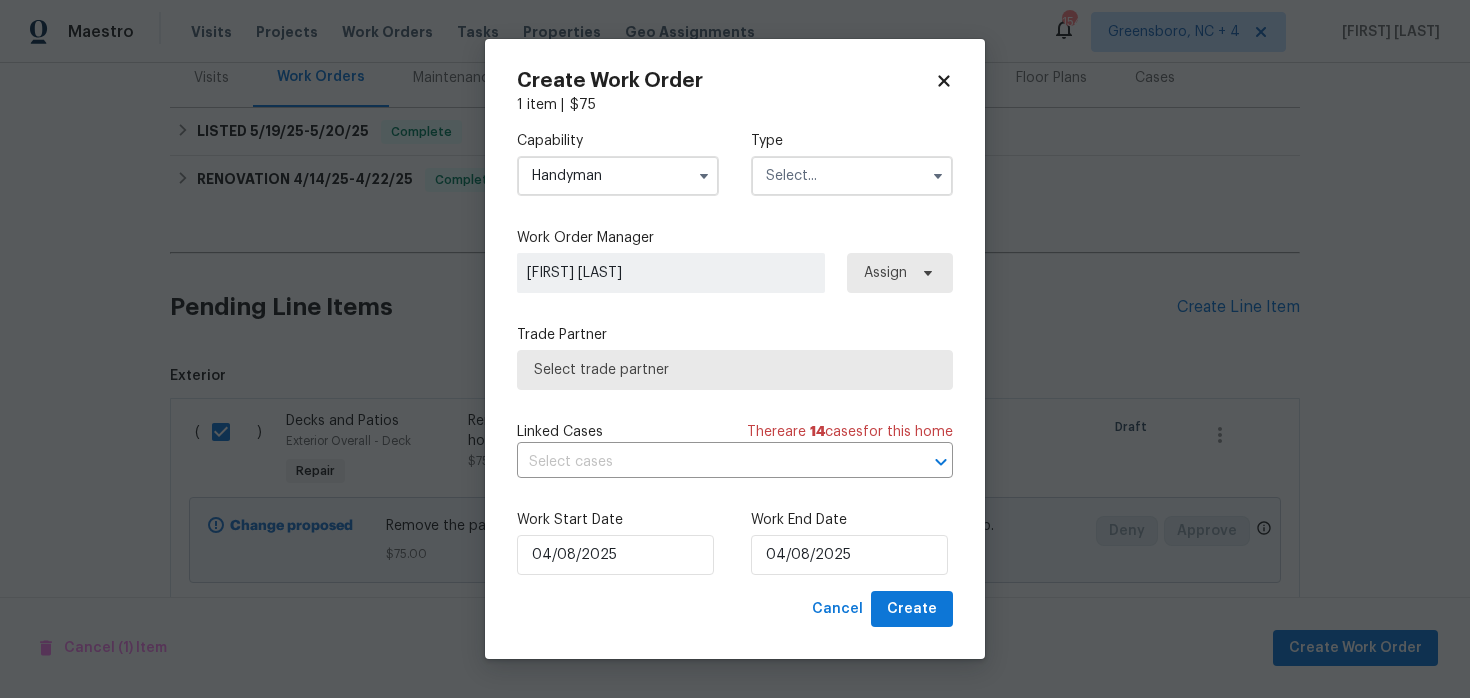 click at bounding box center [852, 176] 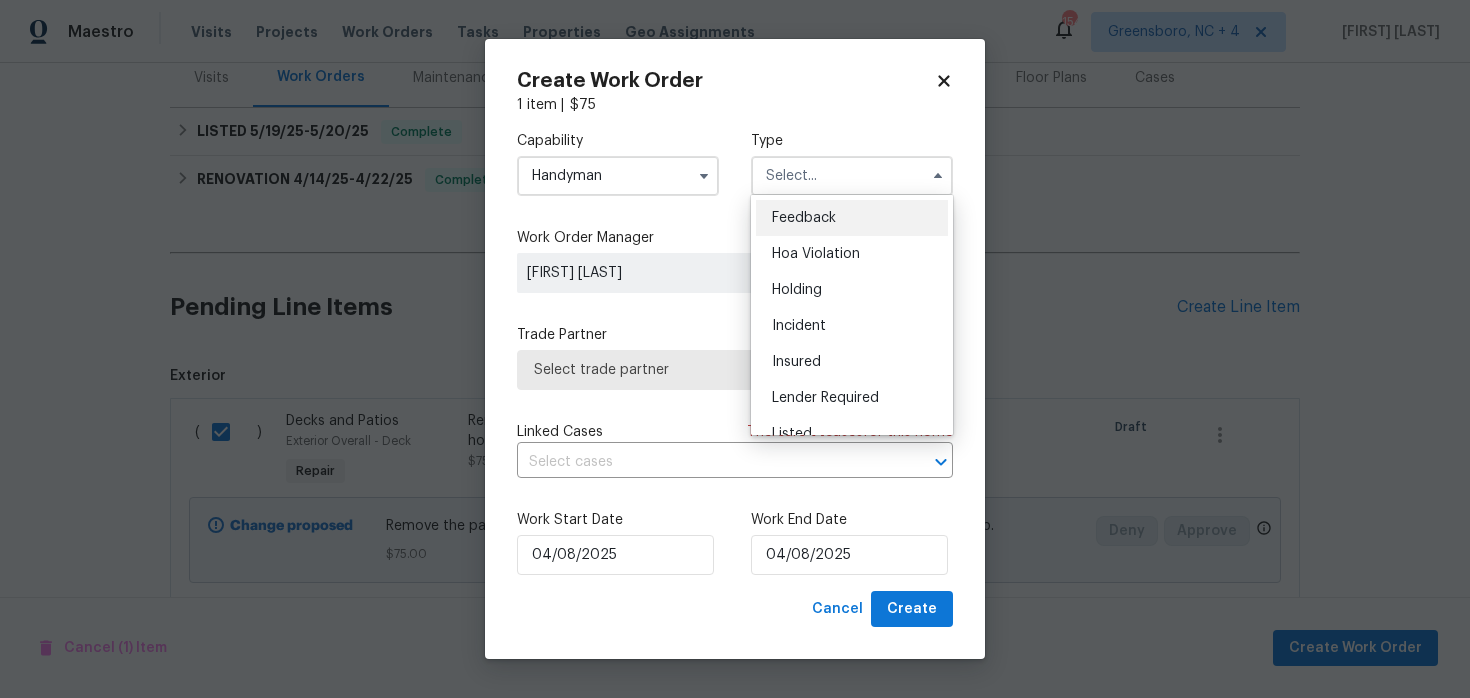 click on "Feedback" at bounding box center (804, 218) 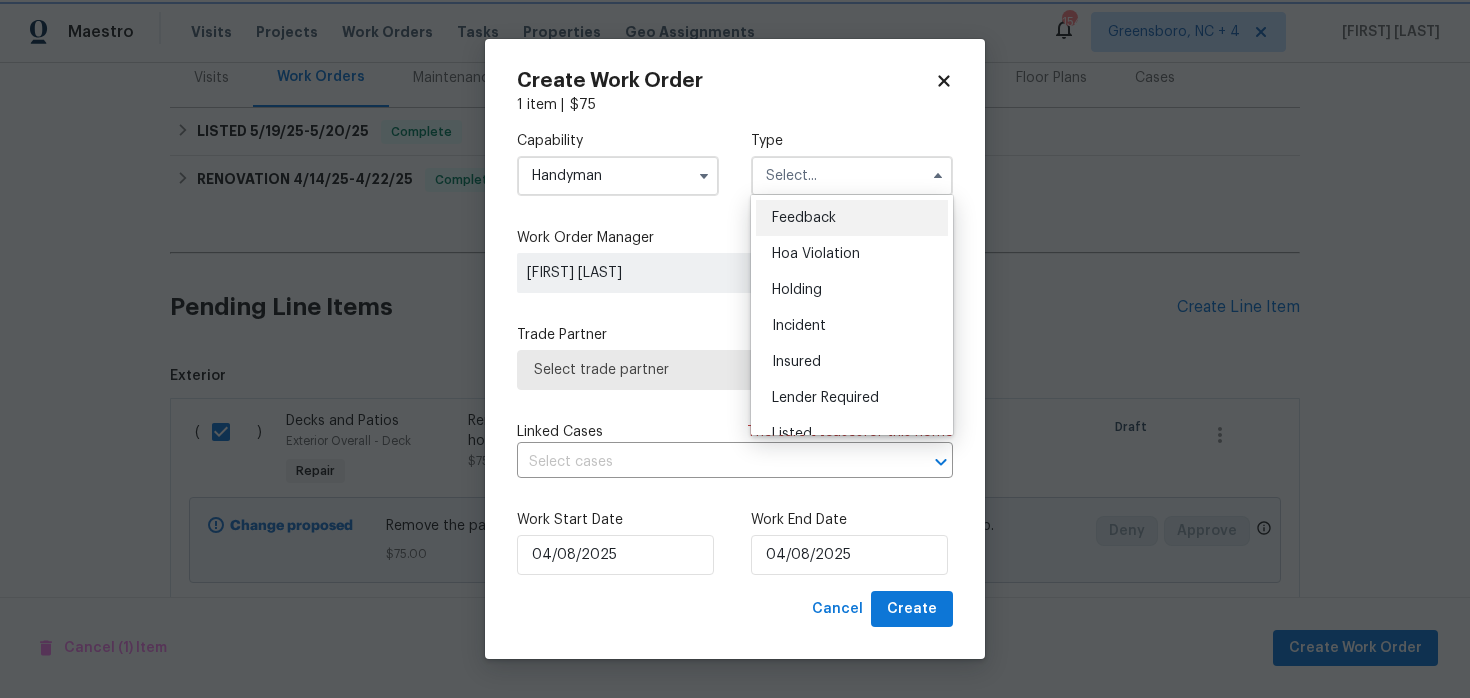 type on "Feedback" 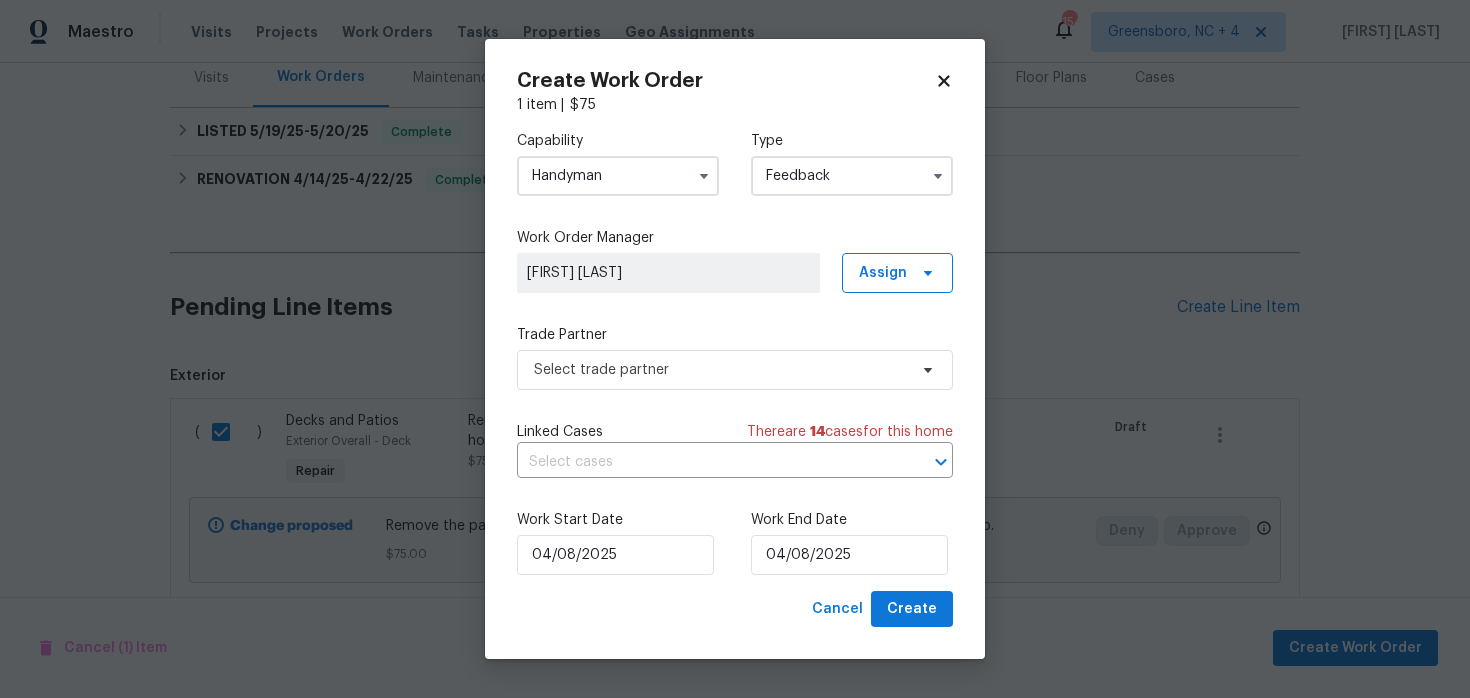 click on "Select trade partner" at bounding box center (720, 370) 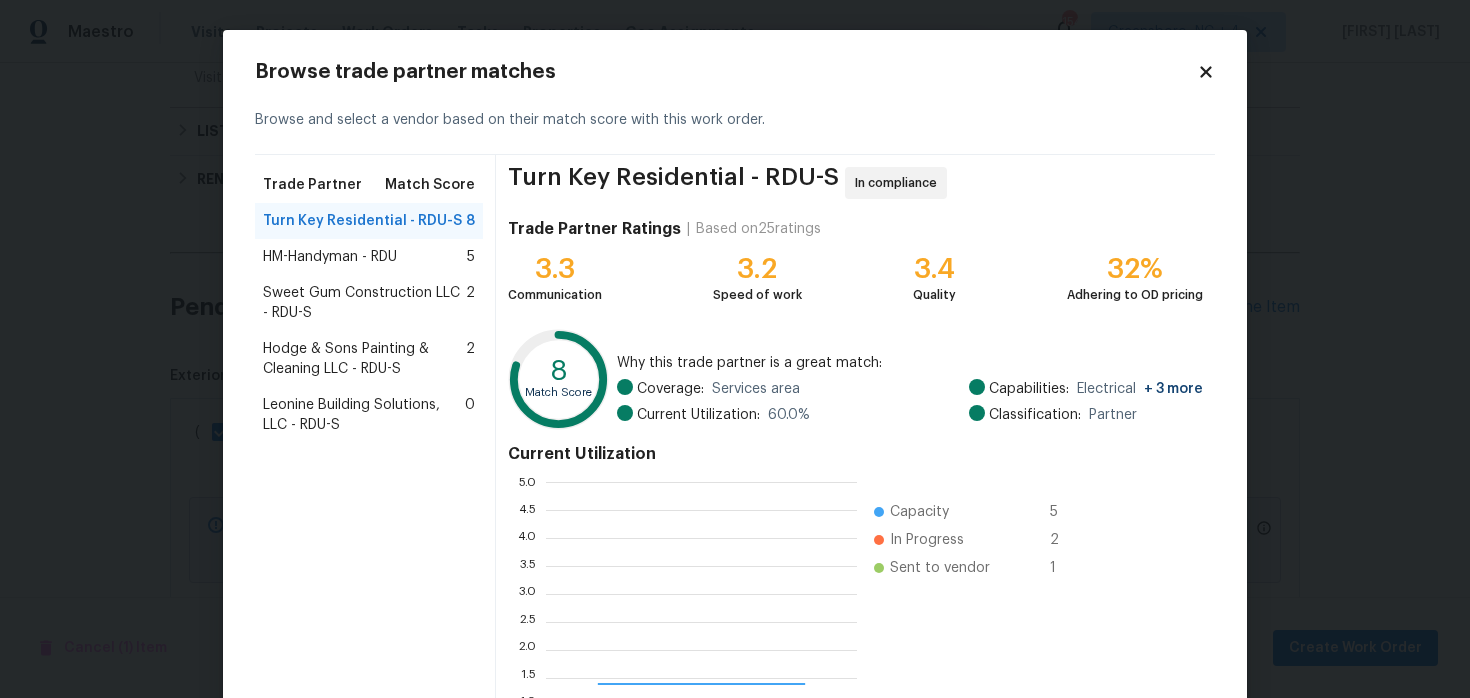 scroll, scrollTop: 2, scrollLeft: 1, axis: both 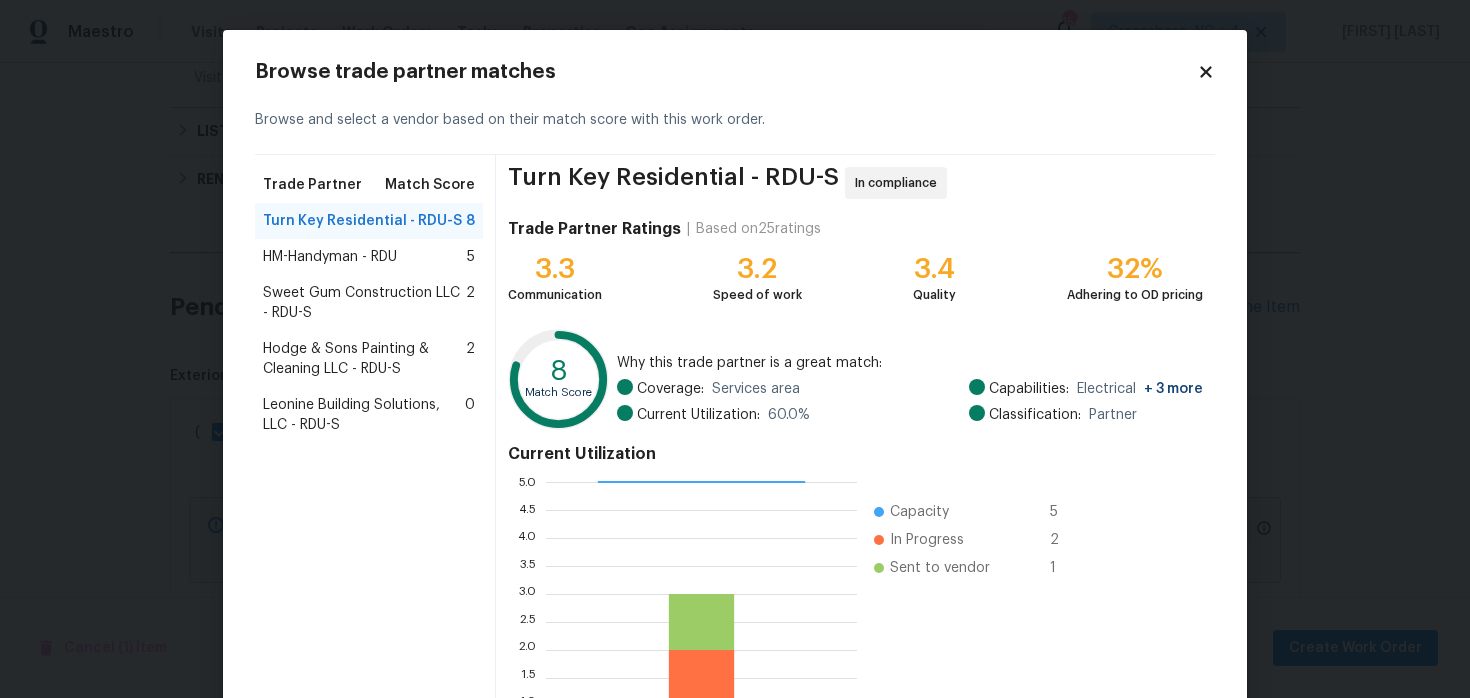 click on "Sweet Gum Construction LLC - RDU-S 2" at bounding box center [369, 303] 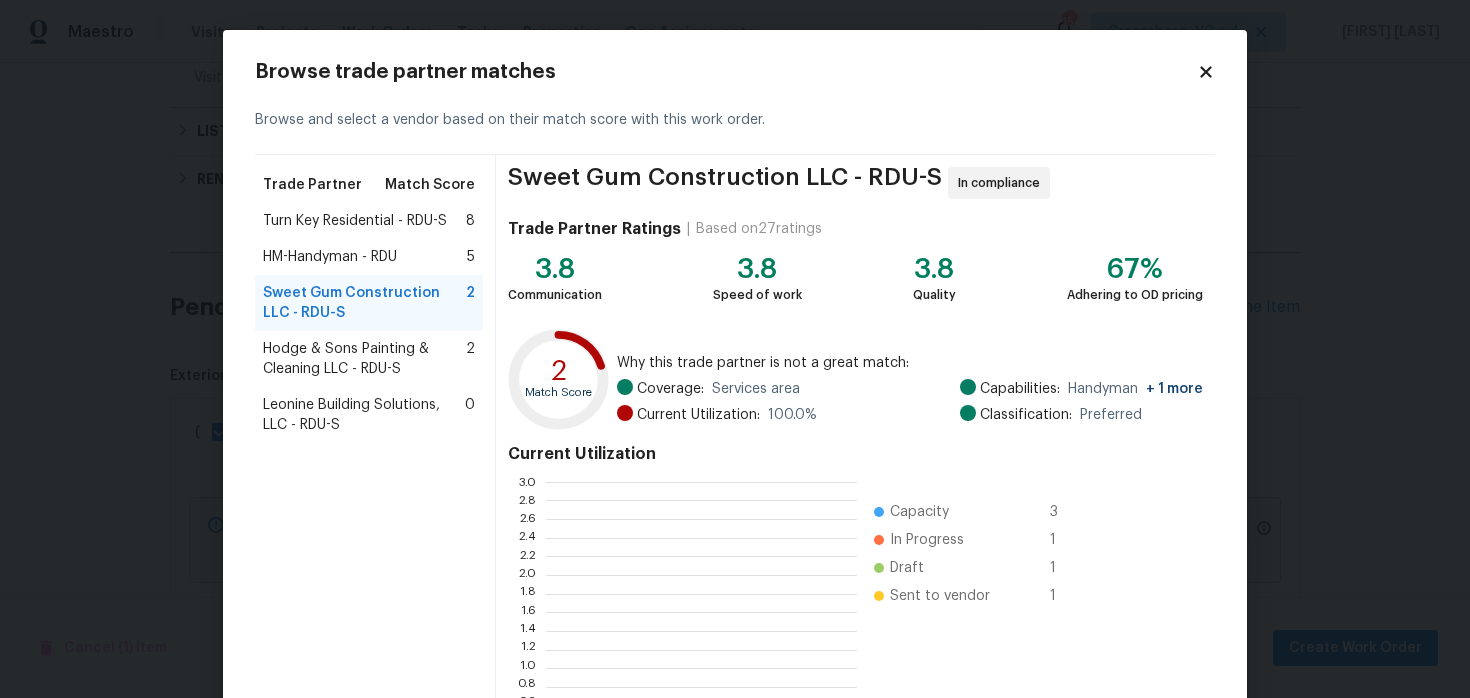 scroll, scrollTop: 2, scrollLeft: 1, axis: both 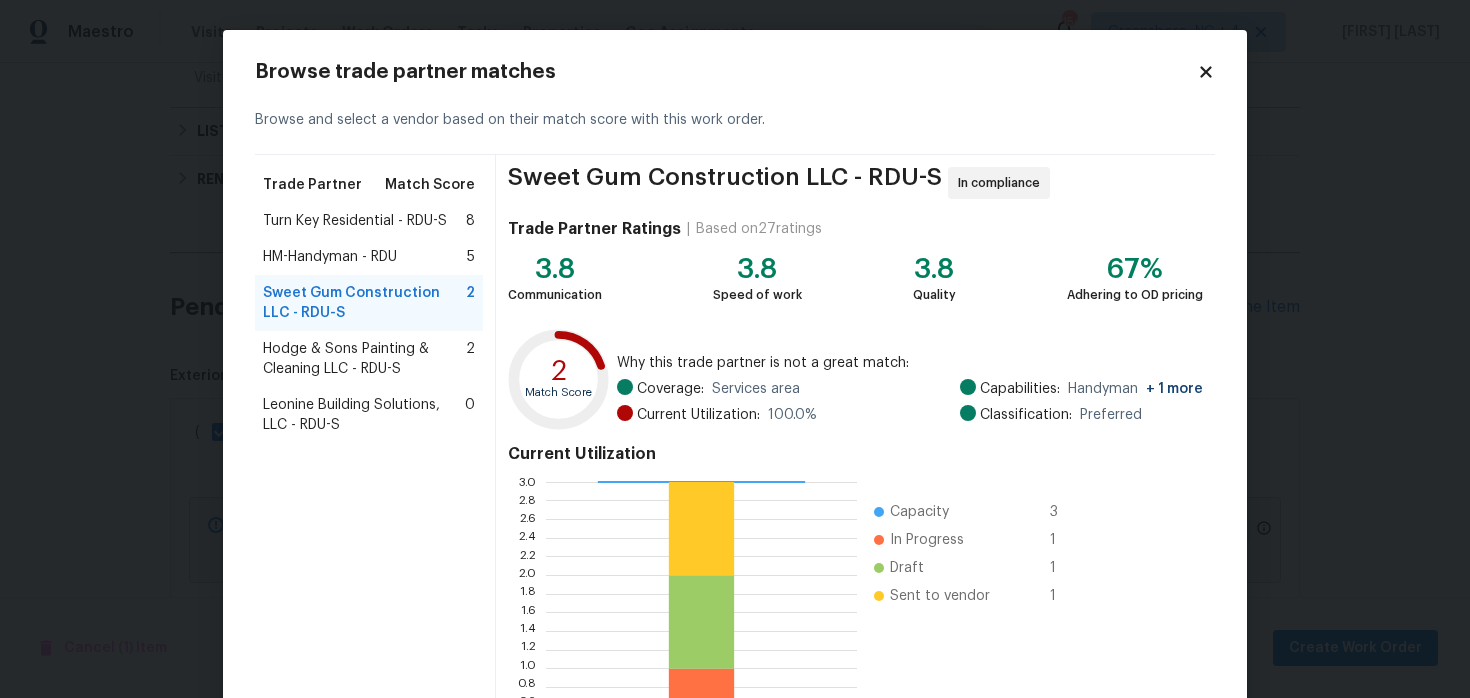click on "Hodge & Sons Painting & Cleaning LLC - RDU-S" at bounding box center [364, 359] 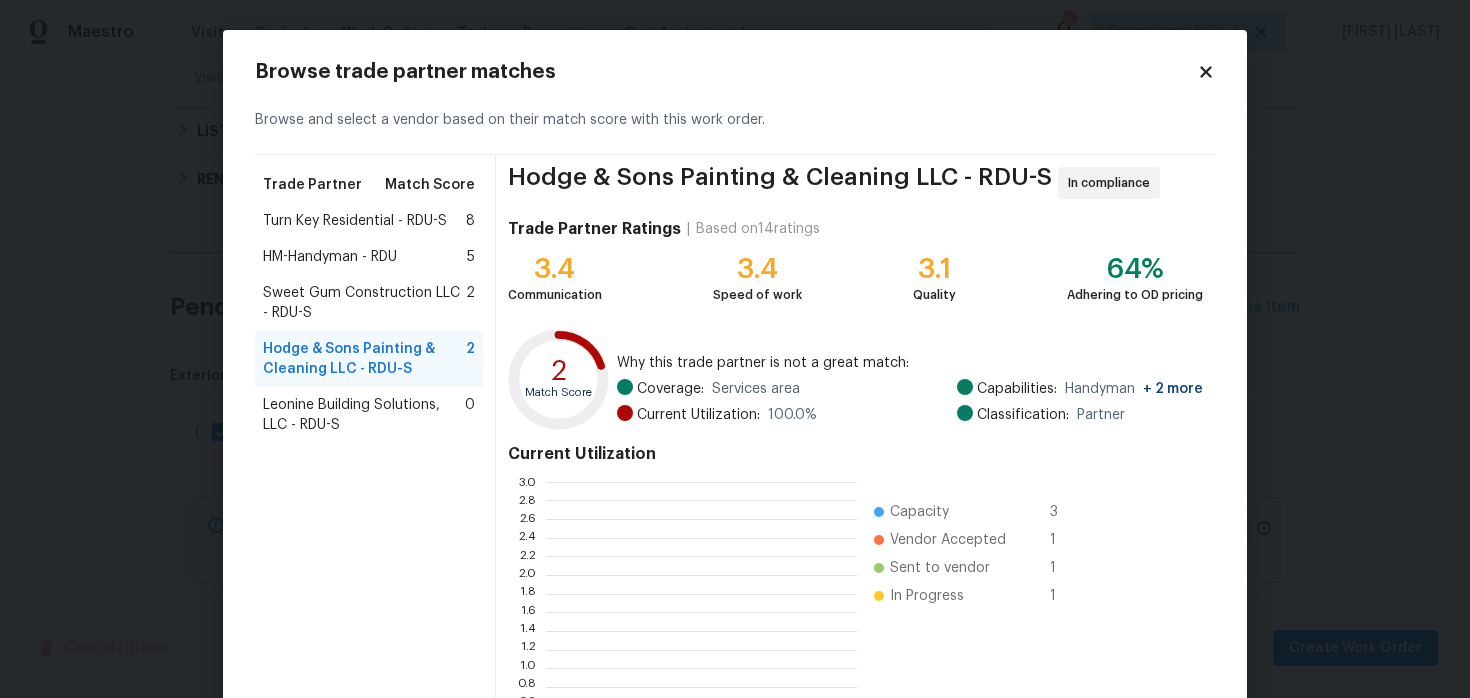 scroll, scrollTop: 2, scrollLeft: 1, axis: both 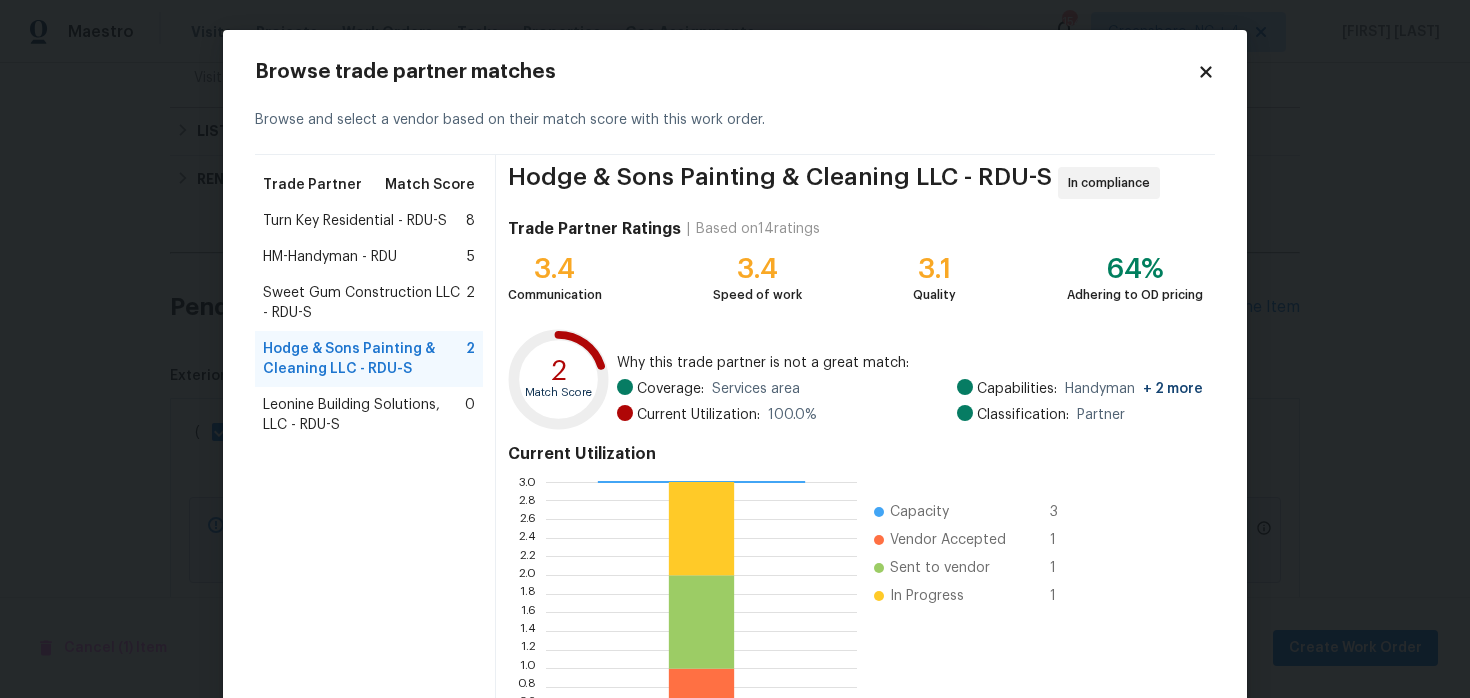 click on "Turn Key Residential - RDU-S" at bounding box center [355, 221] 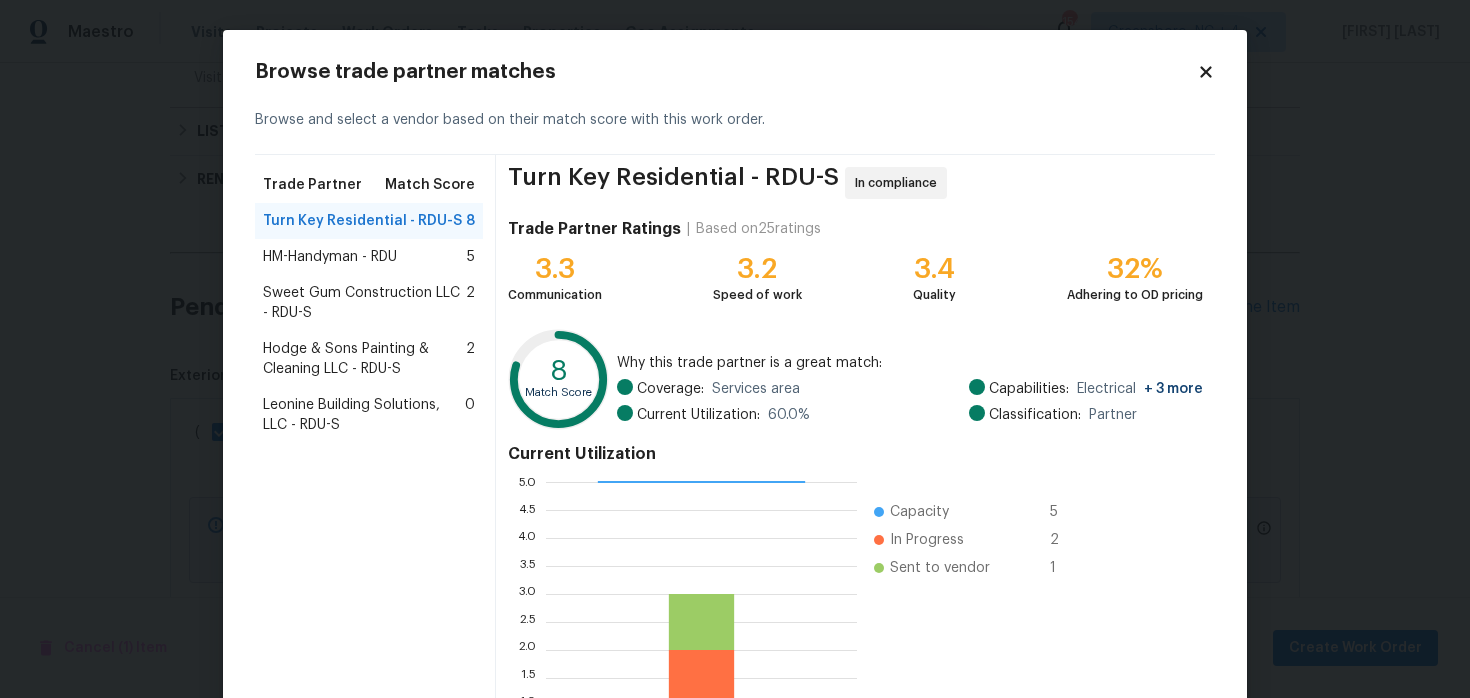 scroll, scrollTop: 184, scrollLeft: 0, axis: vertical 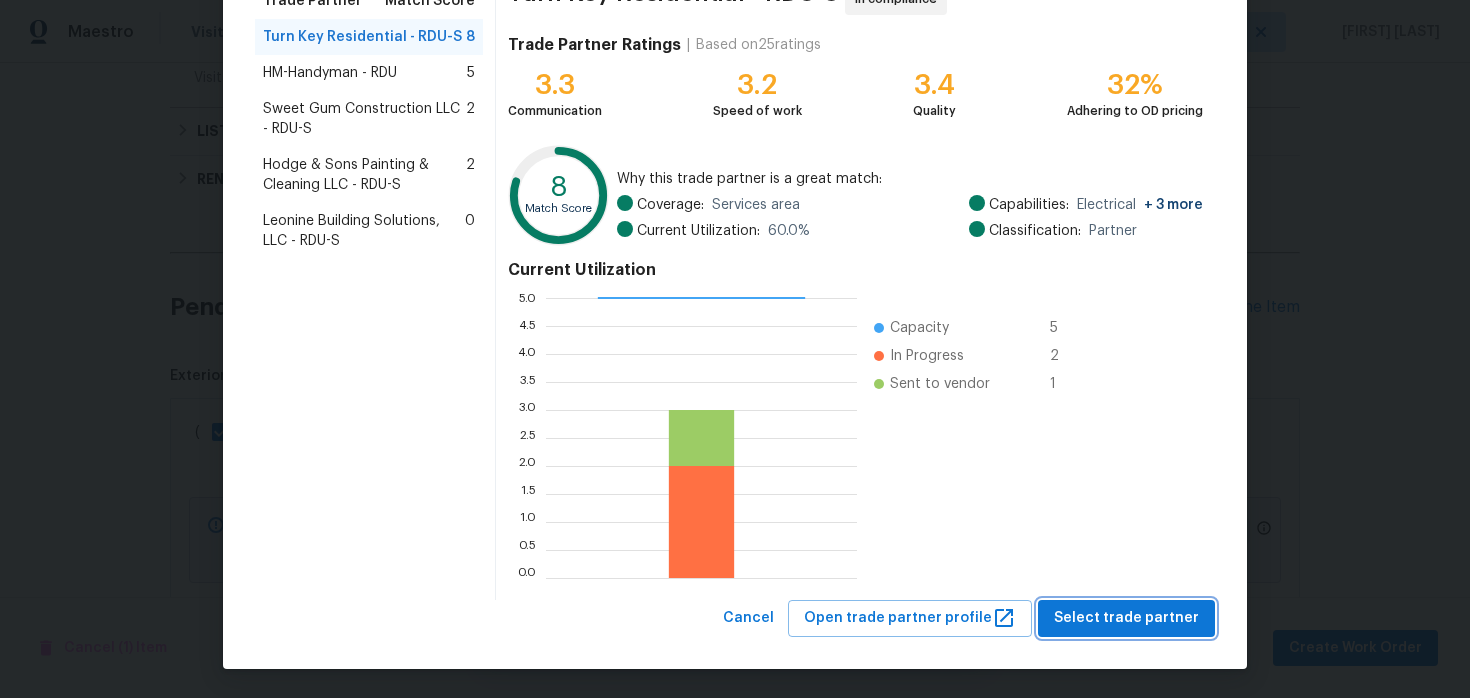 click on "Select trade partner" at bounding box center (1126, 618) 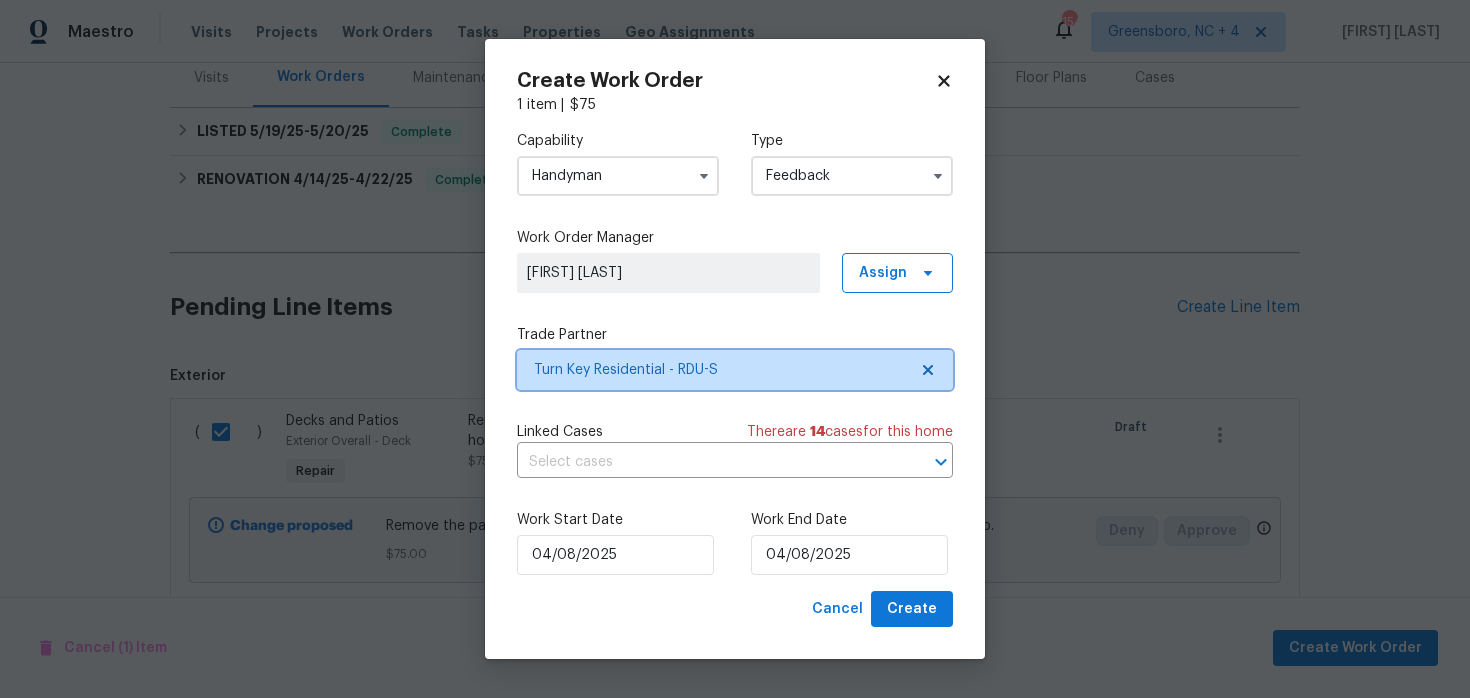 scroll, scrollTop: 0, scrollLeft: 0, axis: both 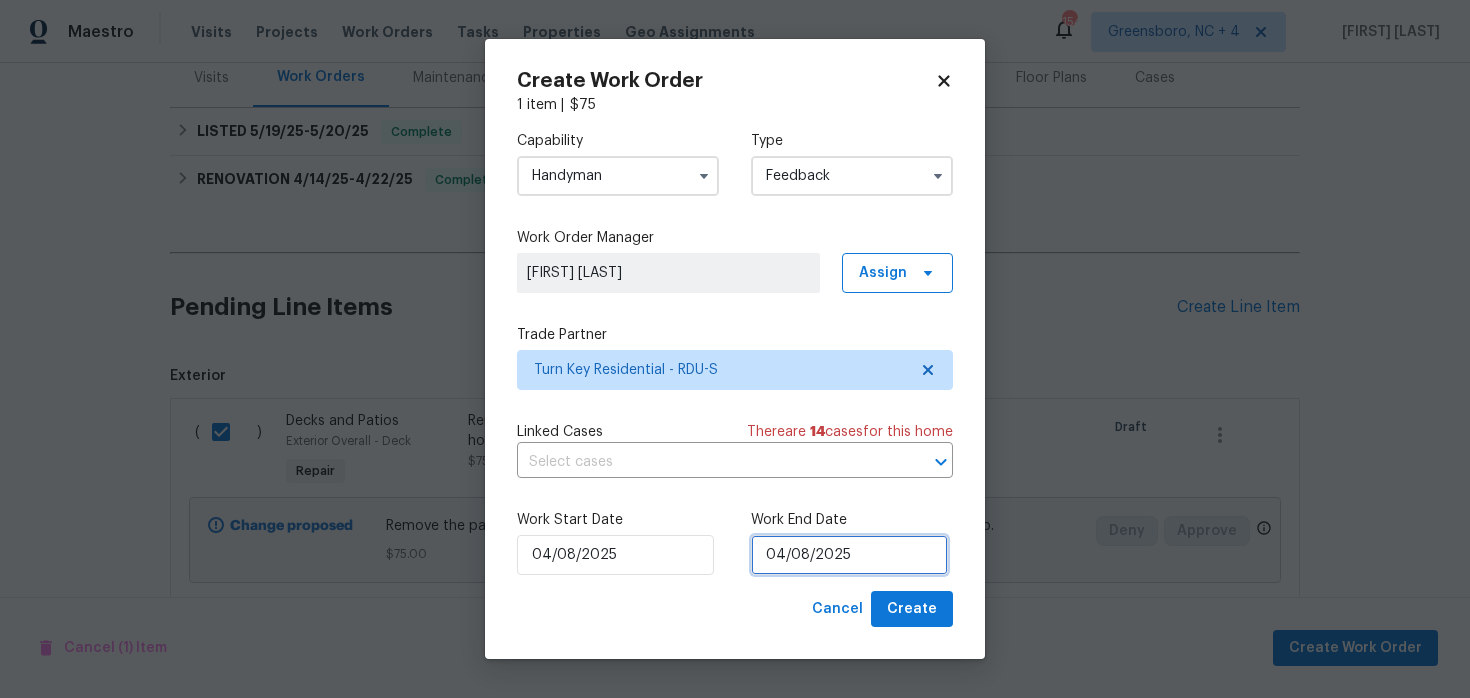 click on "04/08/2025" at bounding box center (849, 555) 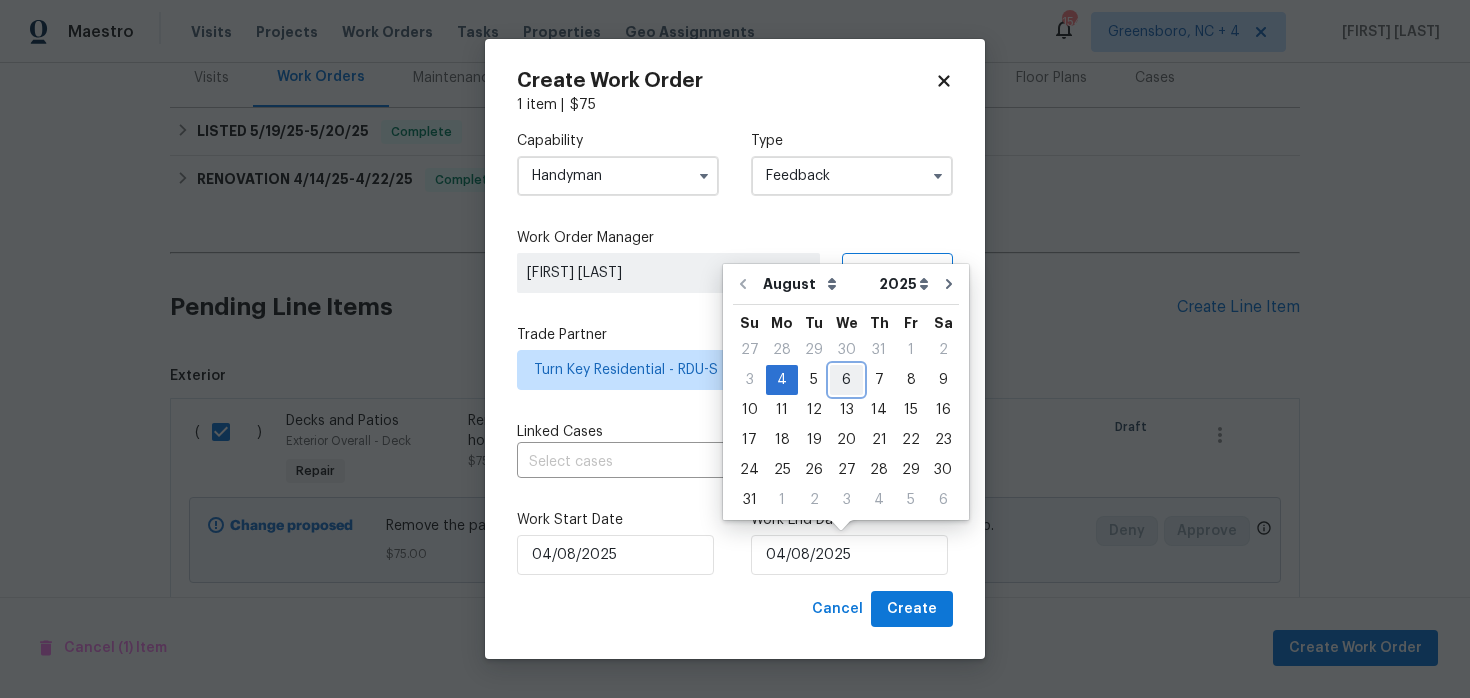 click on "6" at bounding box center [846, 380] 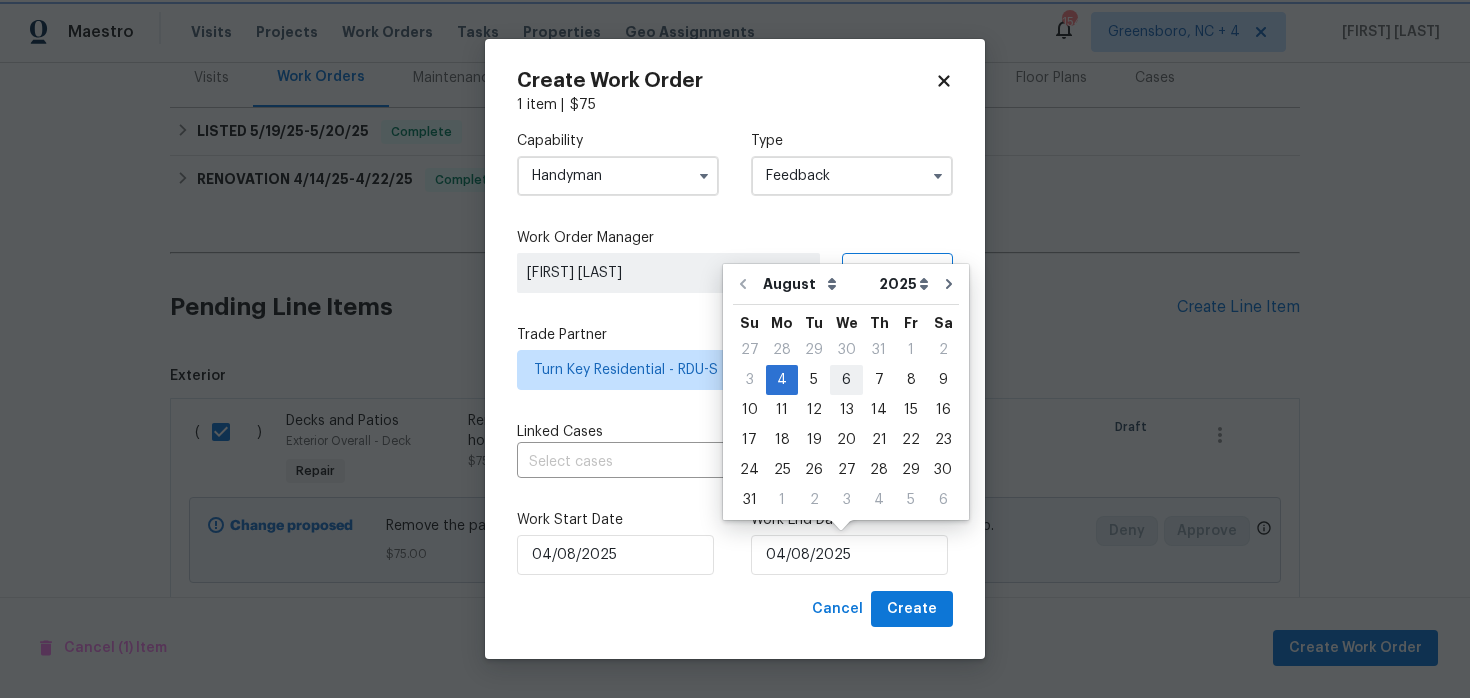 type on "06/08/2025" 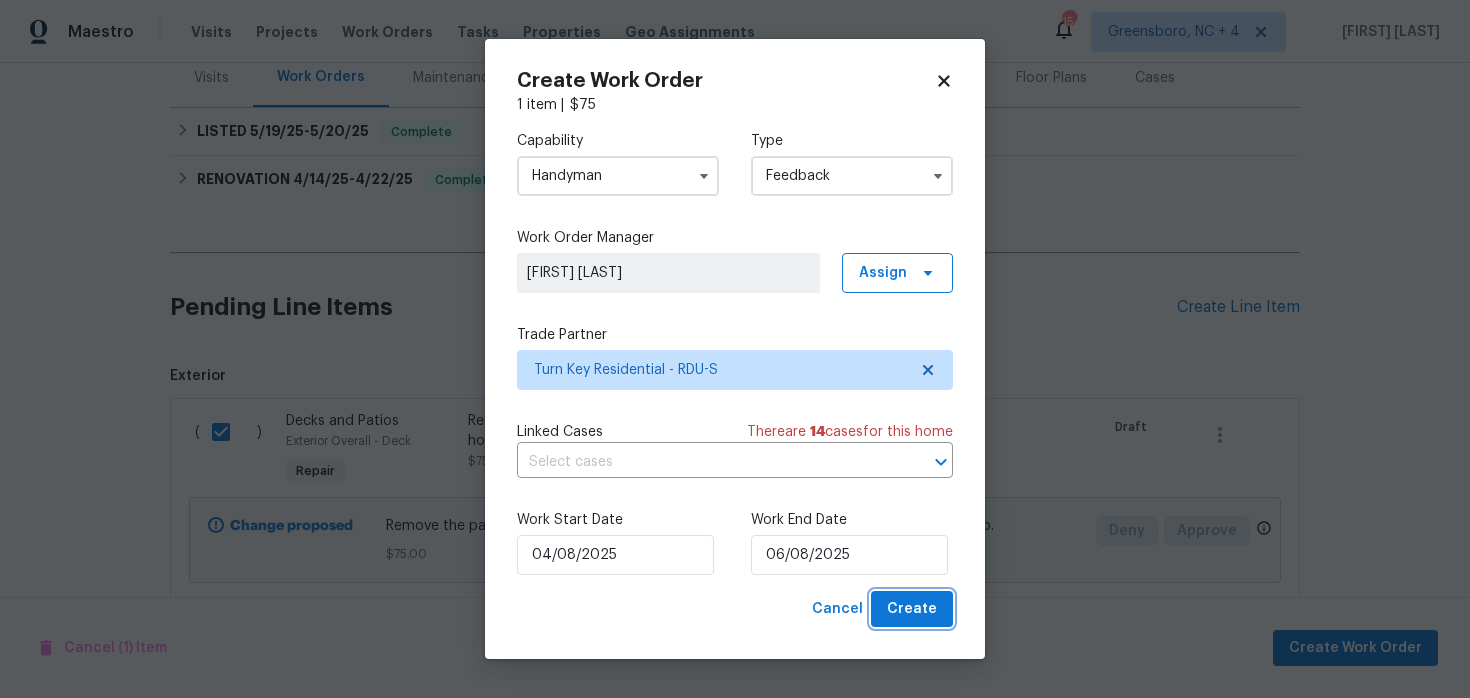 click on "Create" at bounding box center [912, 609] 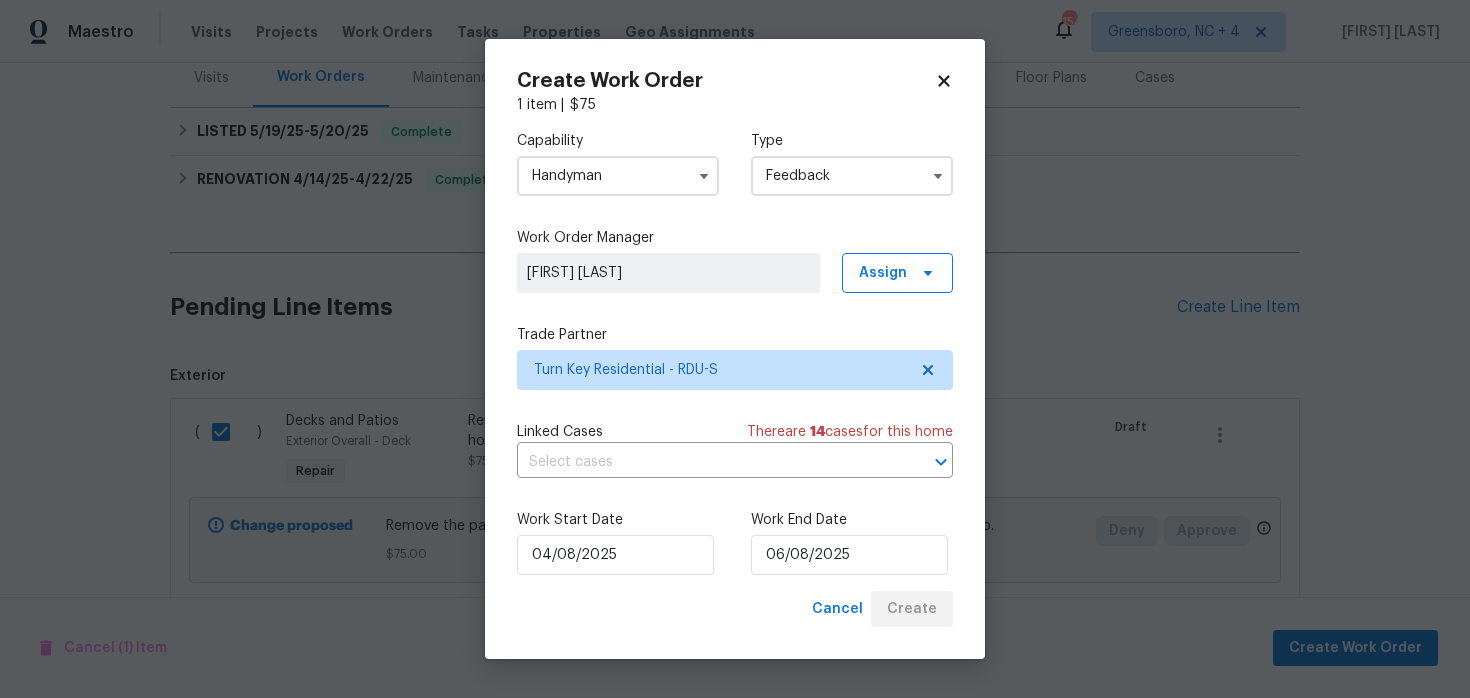 checkbox on "false" 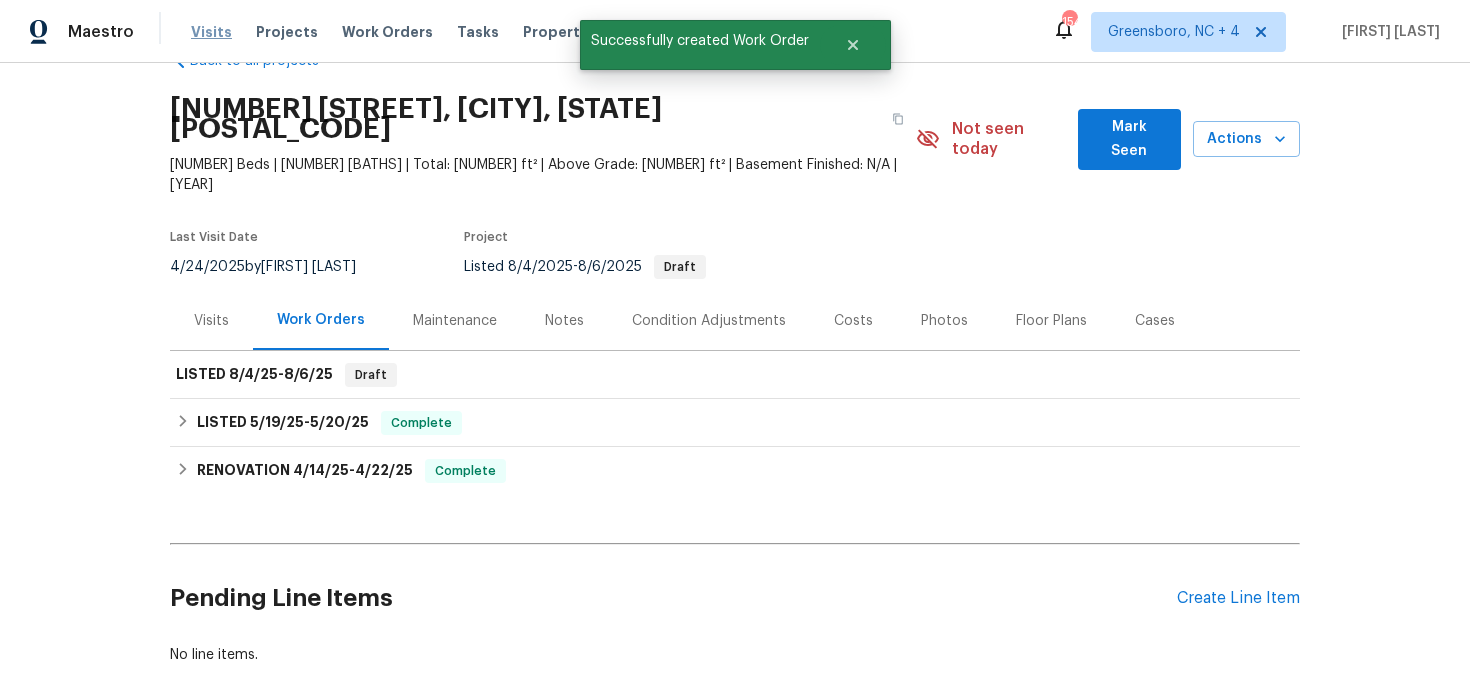 scroll, scrollTop: 49, scrollLeft: 0, axis: vertical 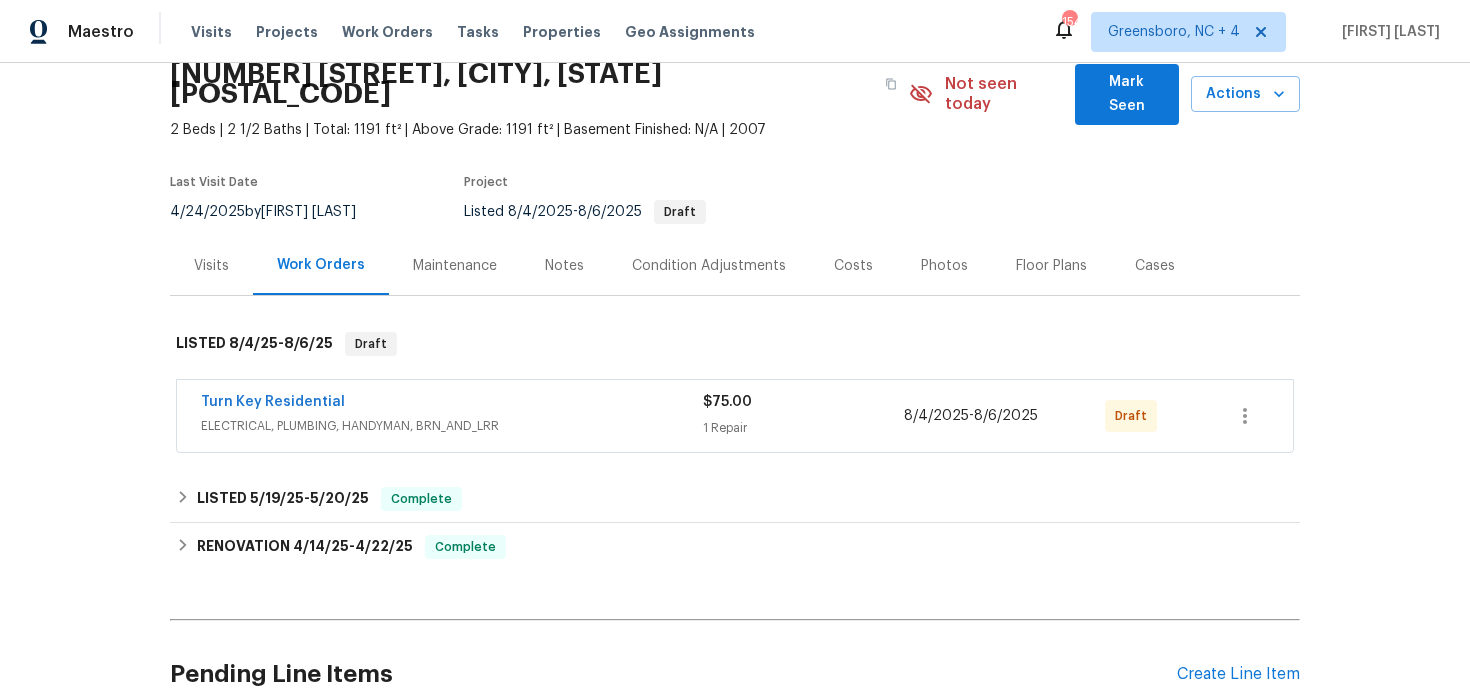 click on "Turn Key Residential" at bounding box center (273, 402) 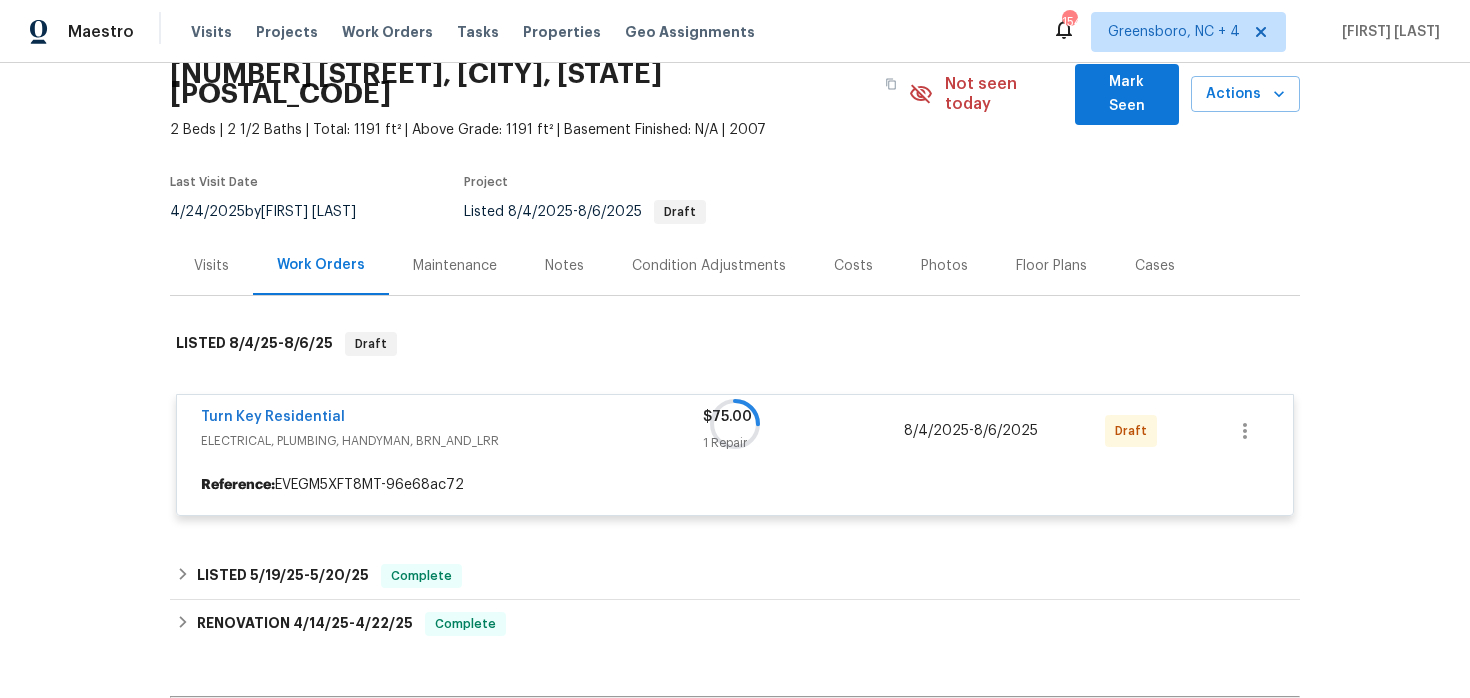 click at bounding box center [735, 424] 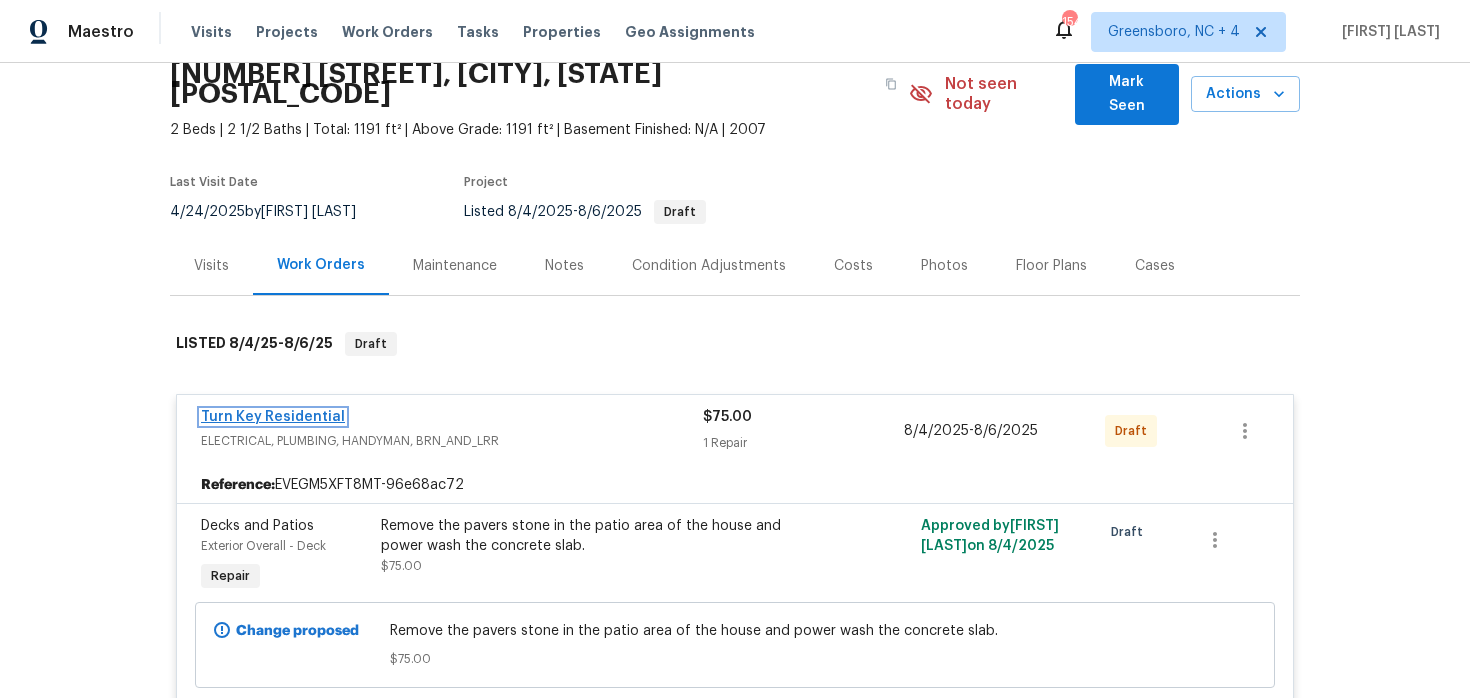 click on "Turn Key Residential" at bounding box center [273, 417] 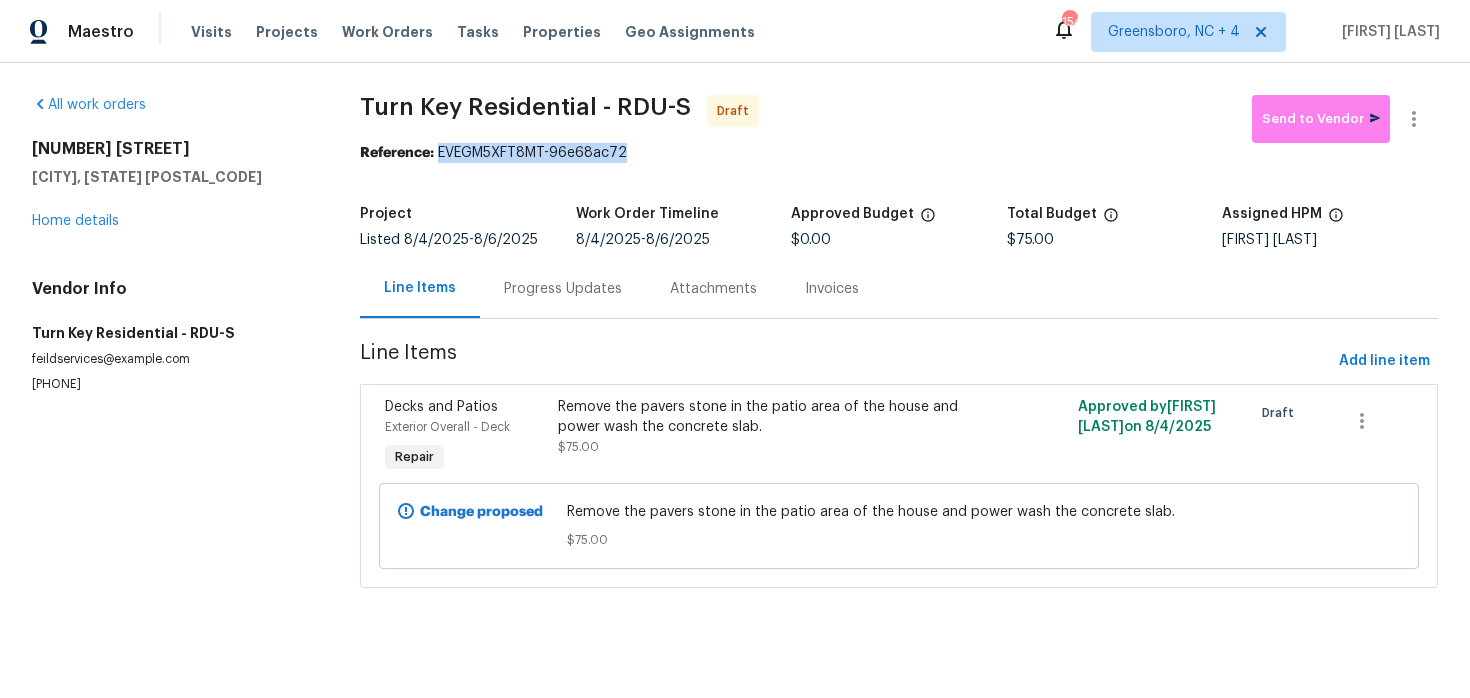 drag, startPoint x: 446, startPoint y: 150, endPoint x: 644, endPoint y: 149, distance: 198.00252 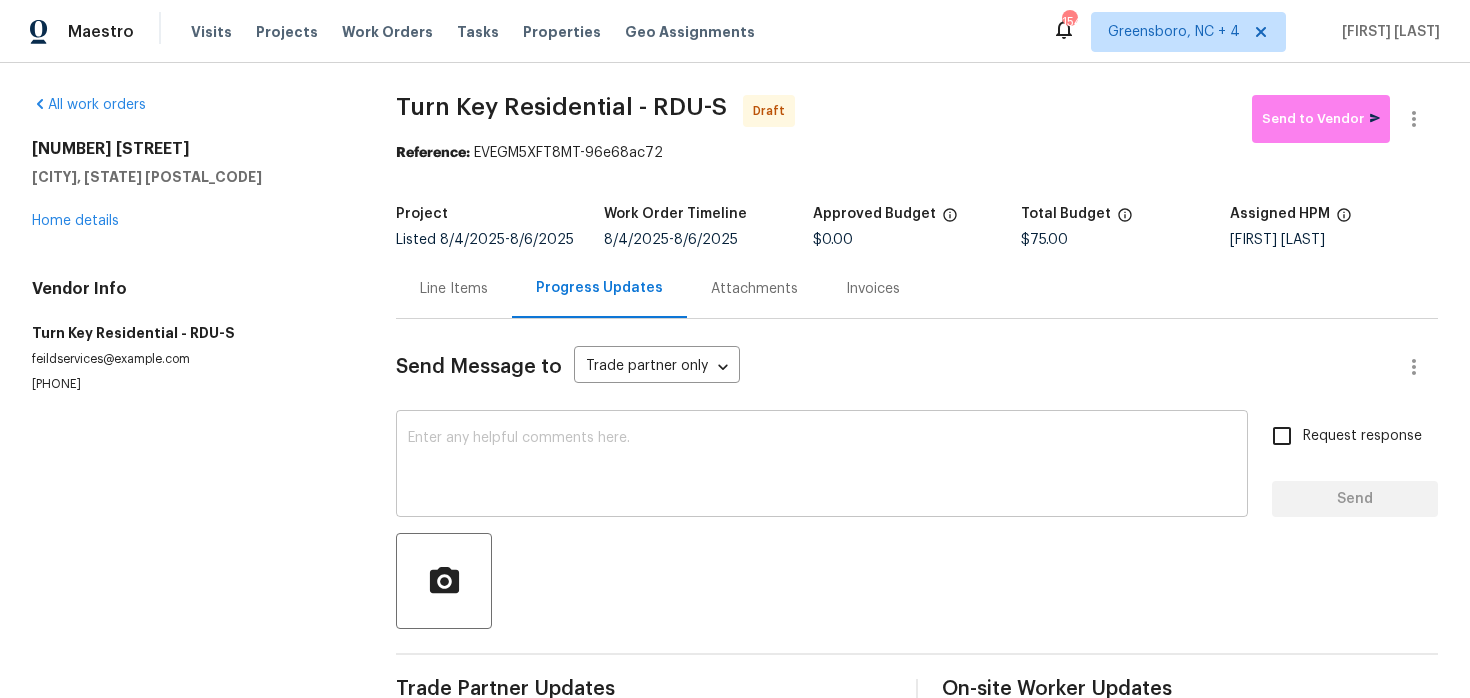 click at bounding box center (822, 466) 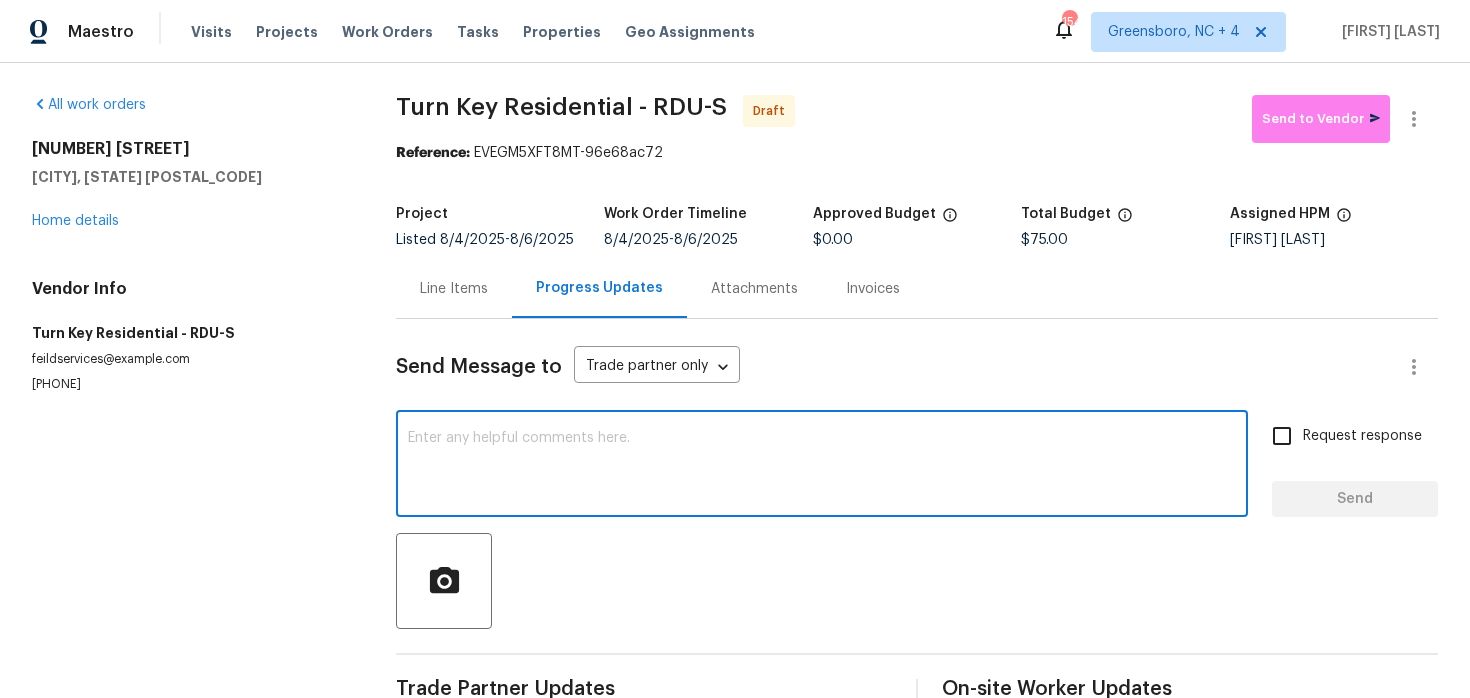 paste on "Hi this is Keerthana with Opendoor. I’m confirming you received the WO for the property at (Address). Please review and accept the WO within 24 hours and provide a schedule date. Please disregard the contact information for the HPM included in the WO. Our Centralised LWO Team is responsible for Listed WOs." 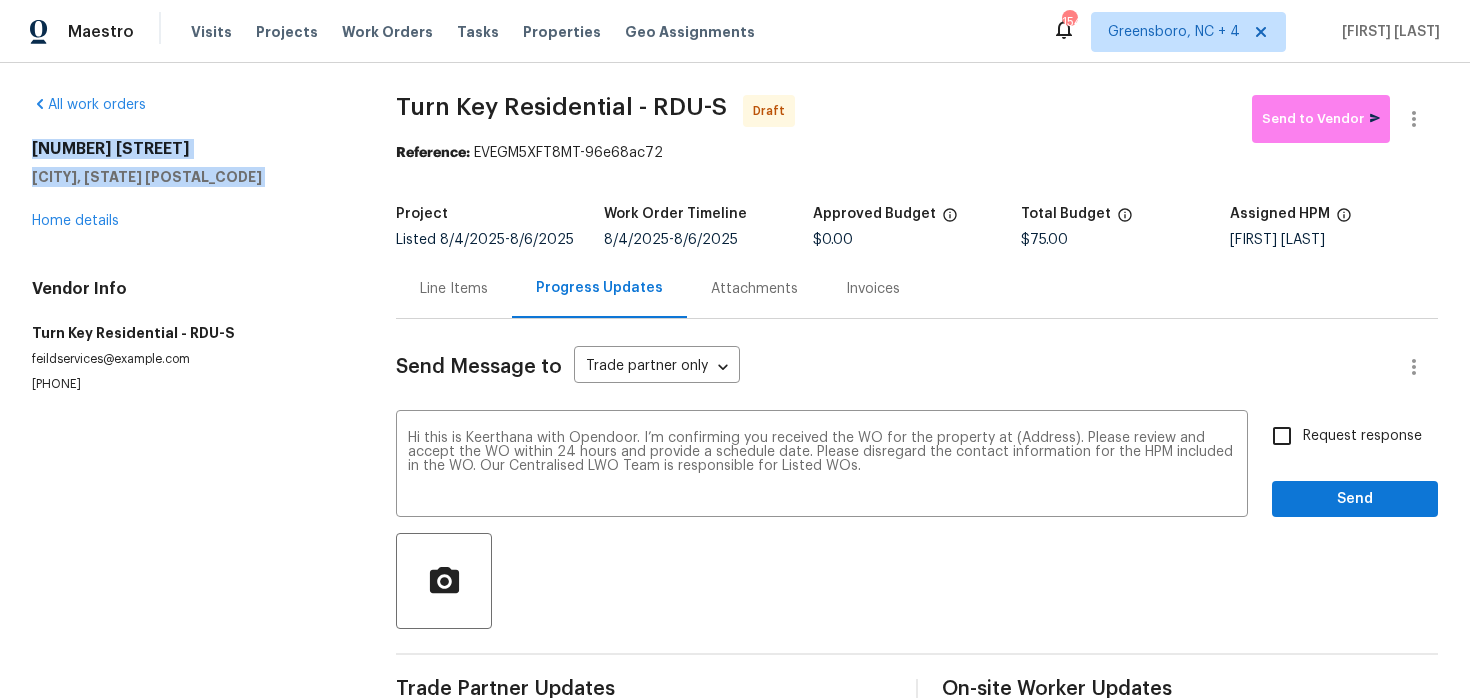 drag, startPoint x: 23, startPoint y: 154, endPoint x: 168, endPoint y: 189, distance: 149.16434 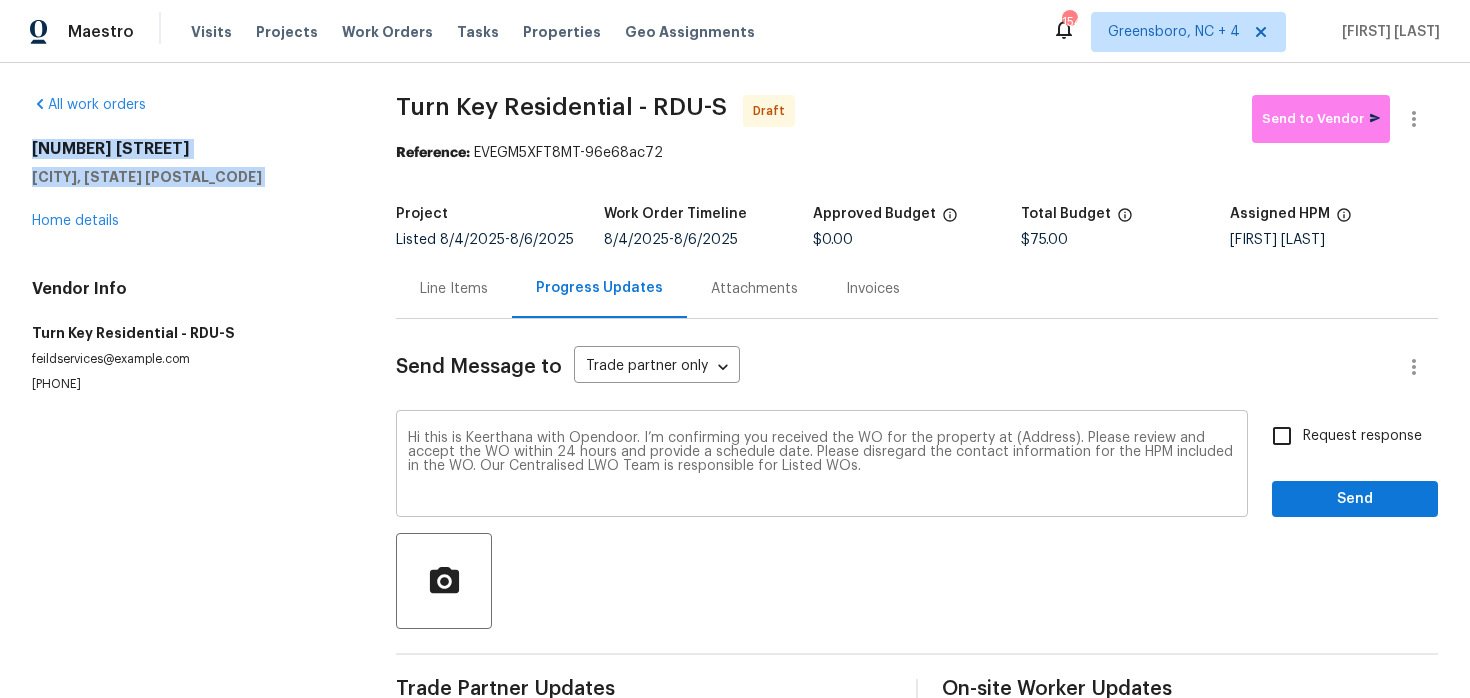 click on "Hi this is Keerthana with Opendoor. I’m confirming you received the WO for the property at (Address). Please review and accept the WO within 24 hours and provide a schedule date. Please disregard the contact information for the HPM included in the WO. Our Centralised LWO Team is responsible for Listed WOs." at bounding box center (822, 466) 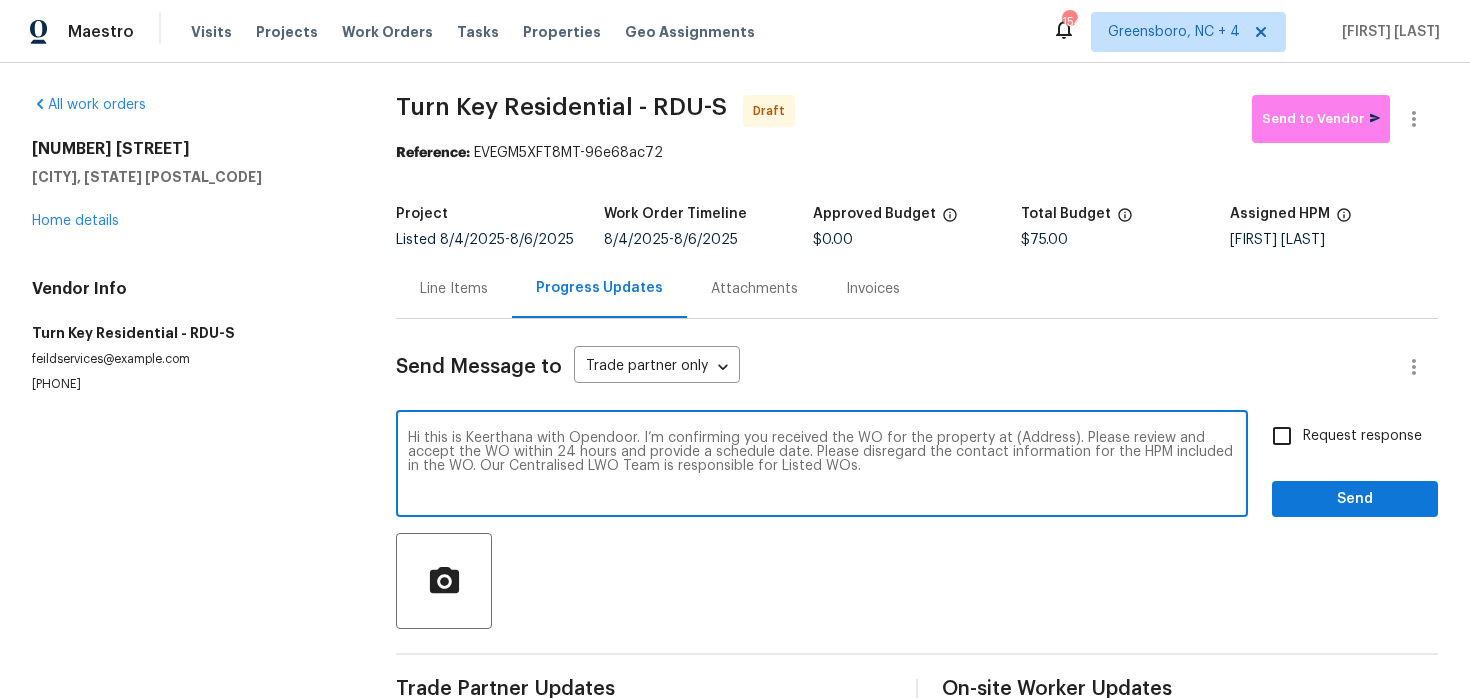 click on "Hi this is Keerthana with Opendoor. I’m confirming you received the WO for the property at (Address). Please review and accept the WO within 24 hours and provide a schedule date. Please disregard the contact information for the HPM included in the WO. Our Centralised LWO Team is responsible for Listed WOs." at bounding box center (822, 466) 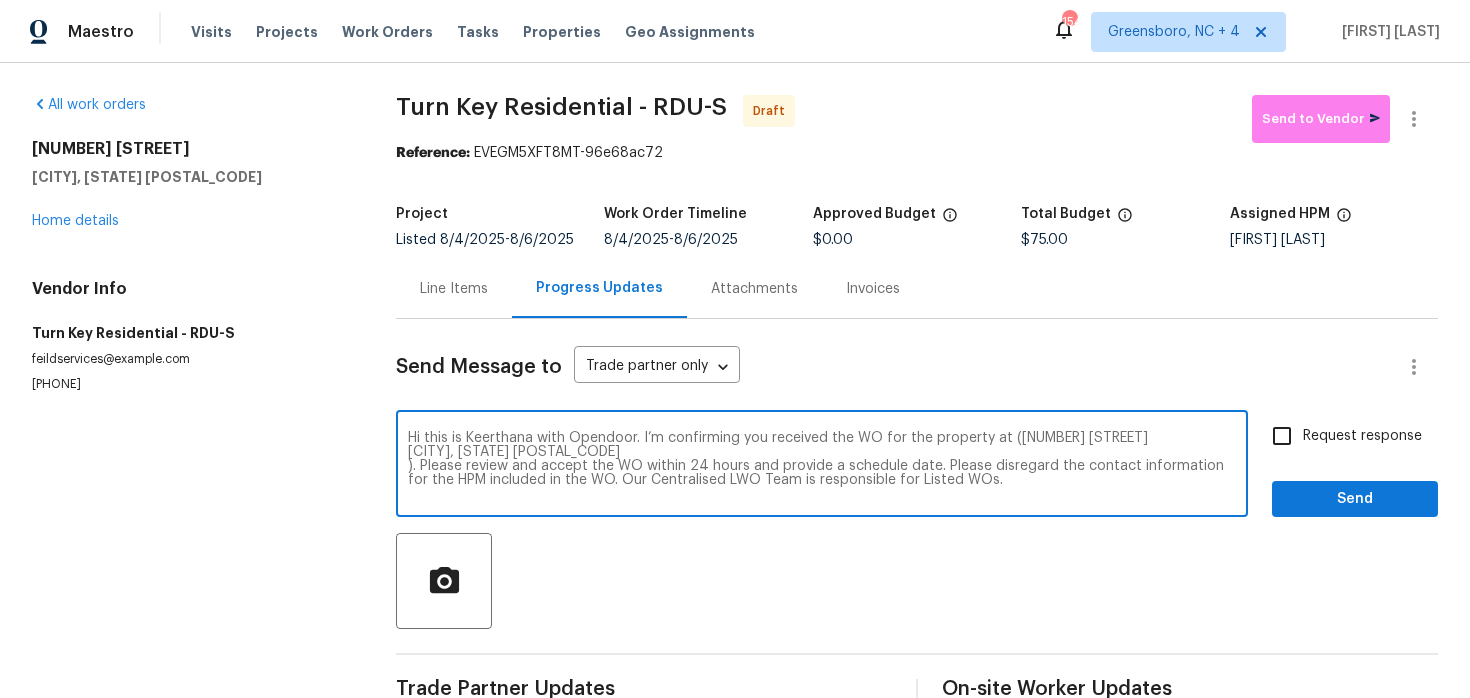 type on "Hi this is Keerthana with Opendoor. I’m confirming you received the WO for the property at ([NUMBER] [STREET]
[CITY], [STATE] [POSTAL_CODE]
). Please review and accept the WO within 24 hours and provide a schedule date. Please disregard the contact information for the HPM included in the WO. Our Centralised LWO Team is responsible for Listed WOs." 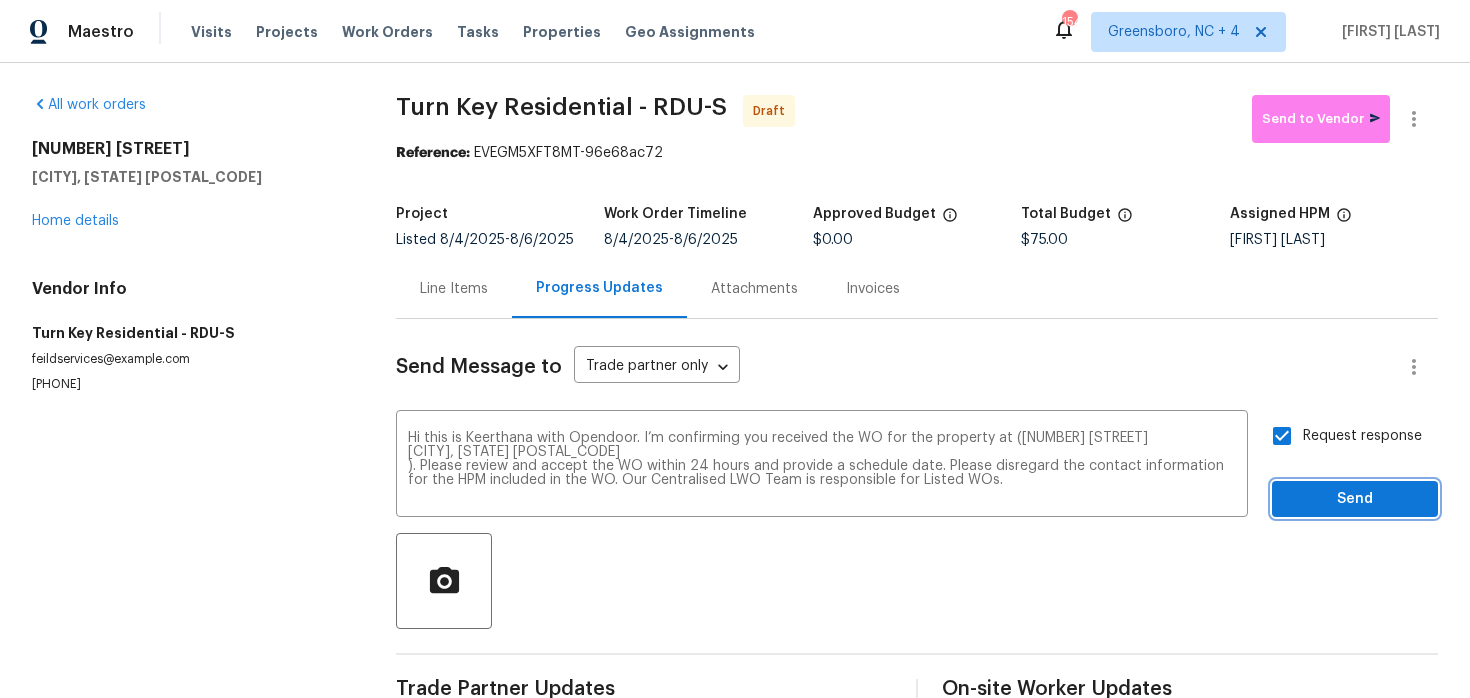 click on "Send" at bounding box center [1355, 499] 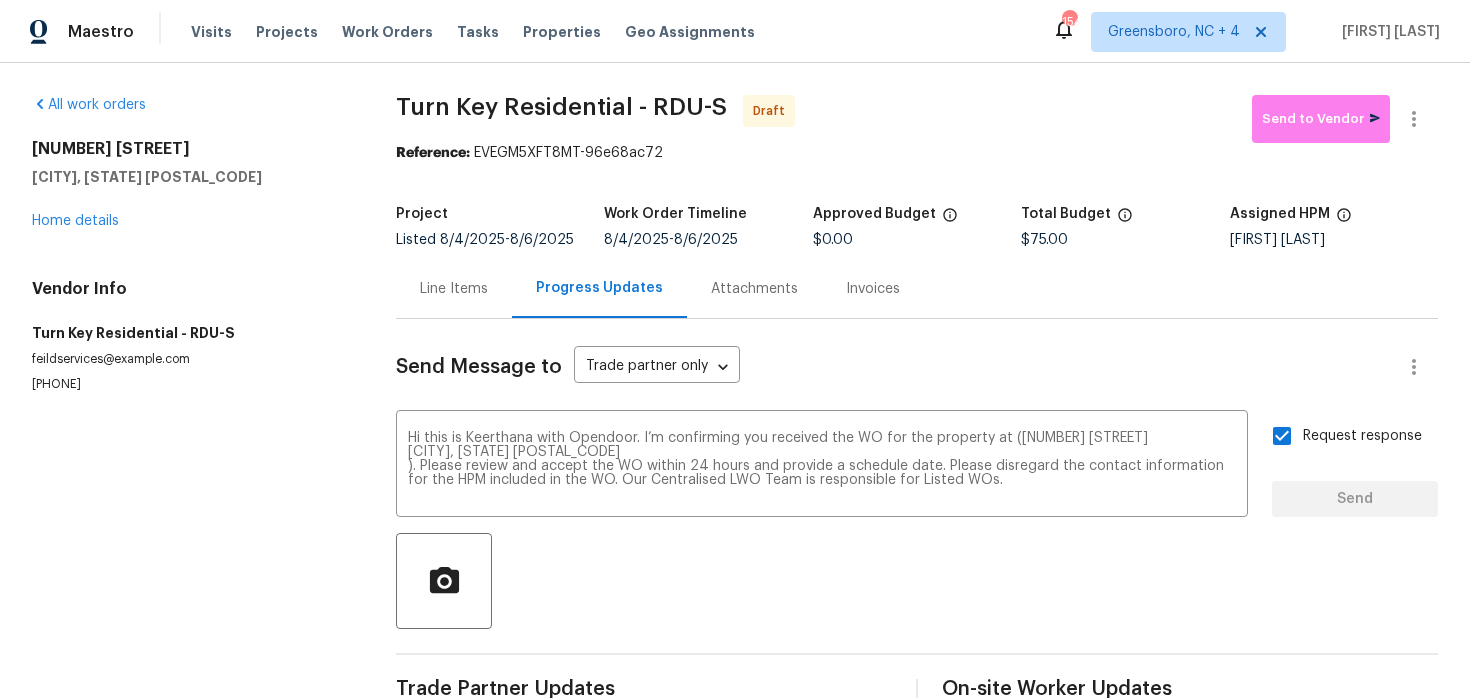 type 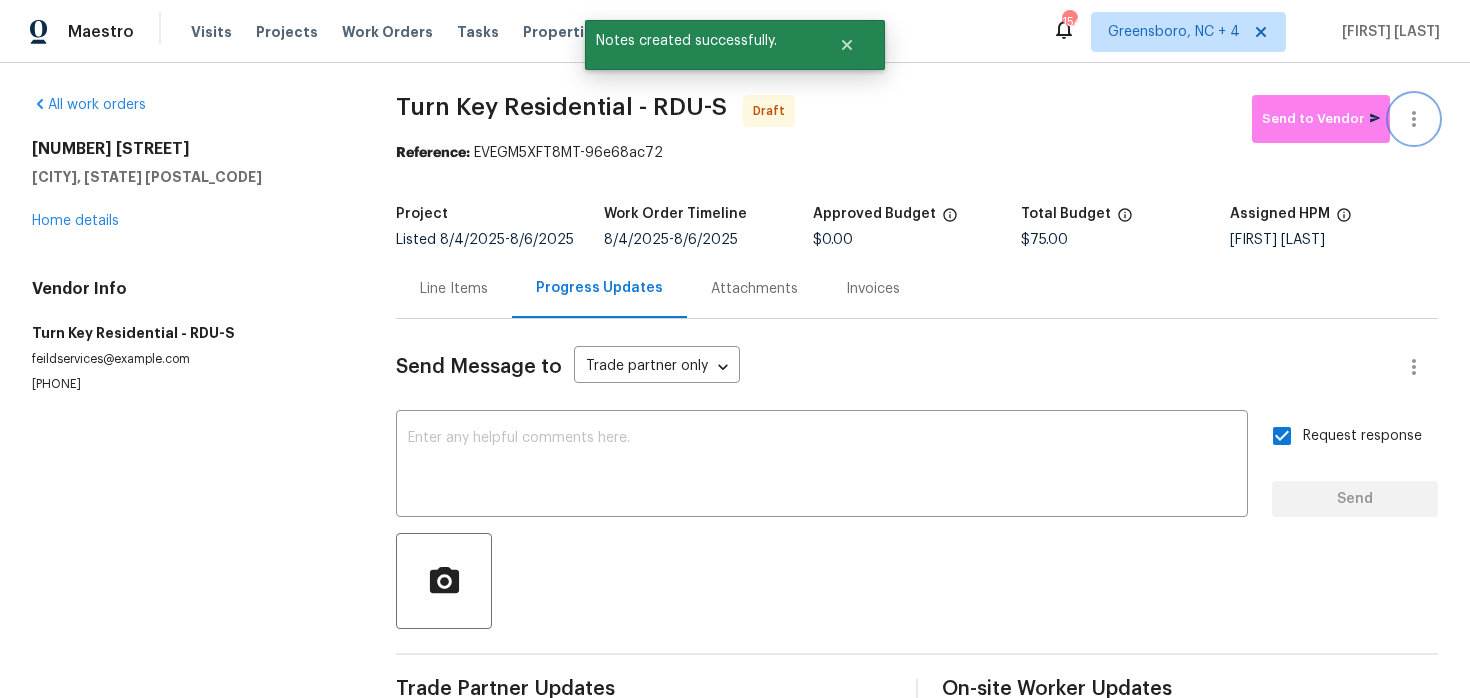 click at bounding box center (1414, 119) 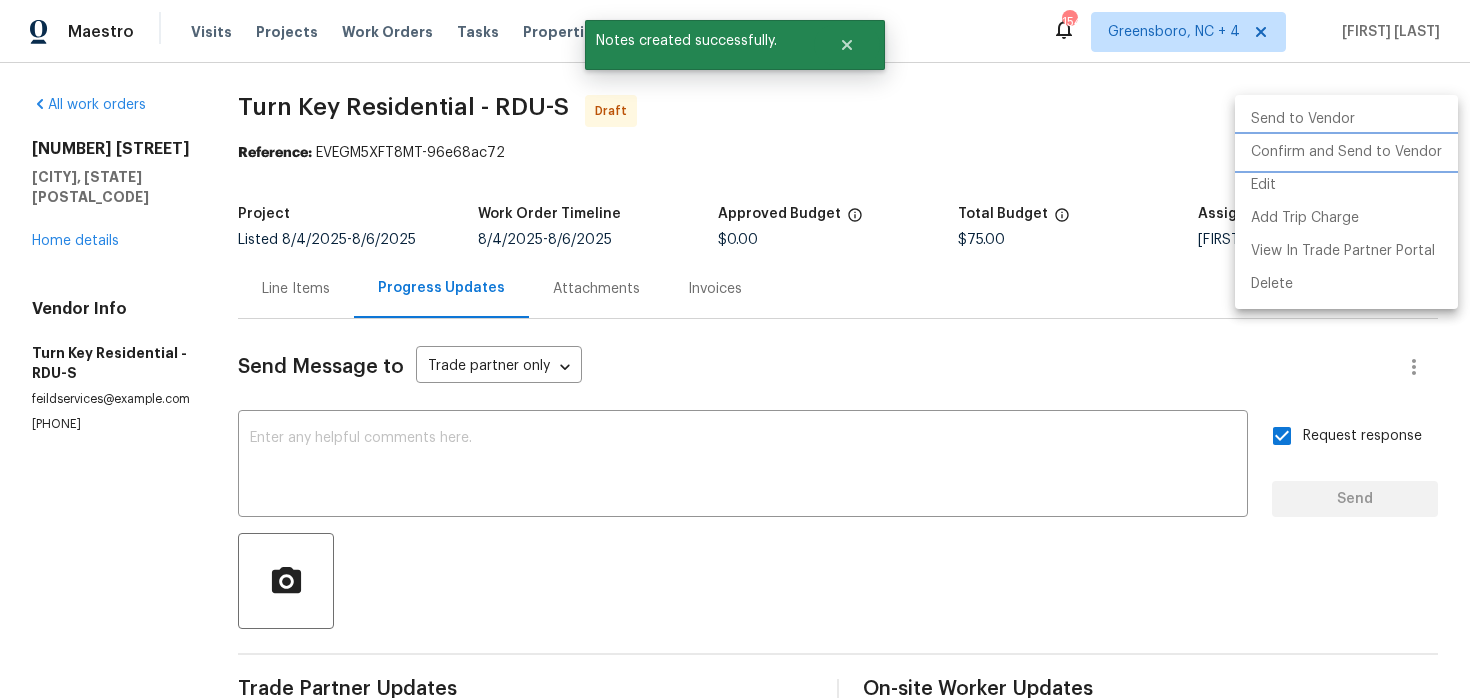 click on "Confirm and Send to Vendor" at bounding box center [1346, 152] 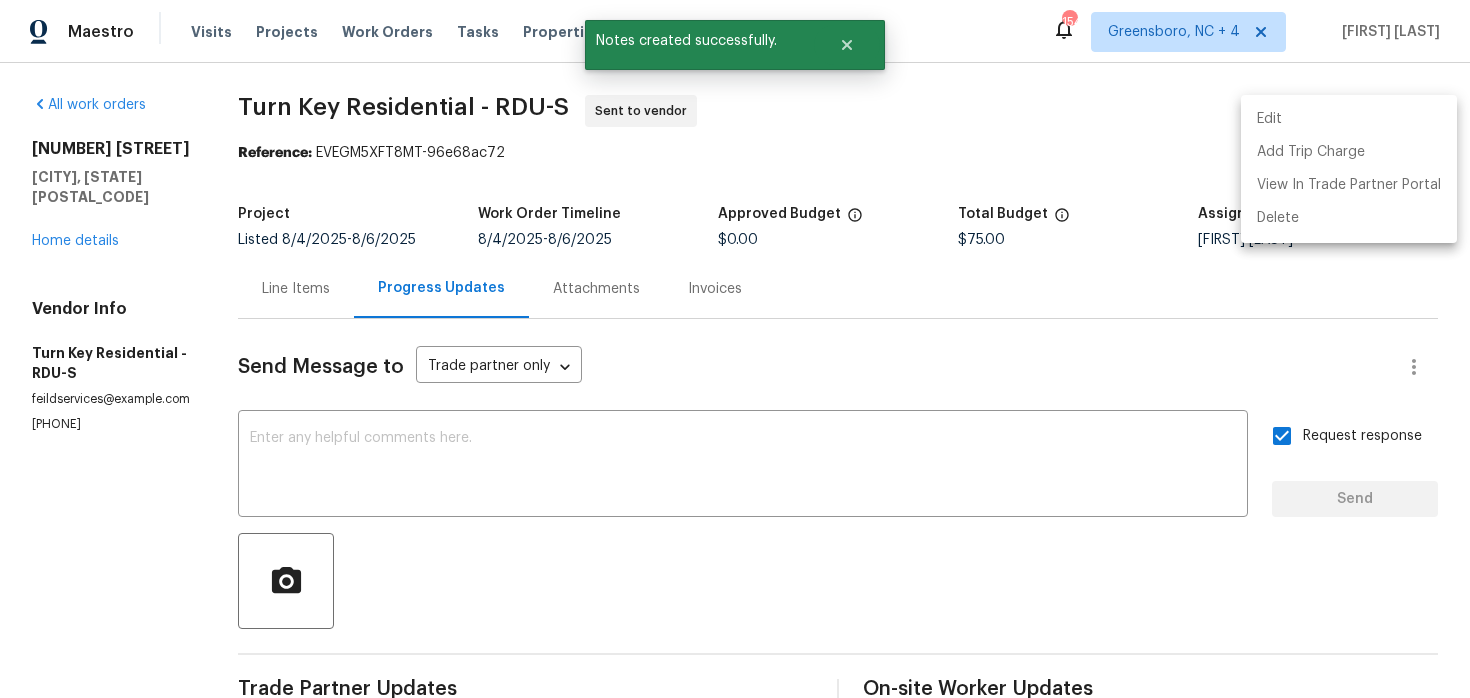 click at bounding box center (735, 349) 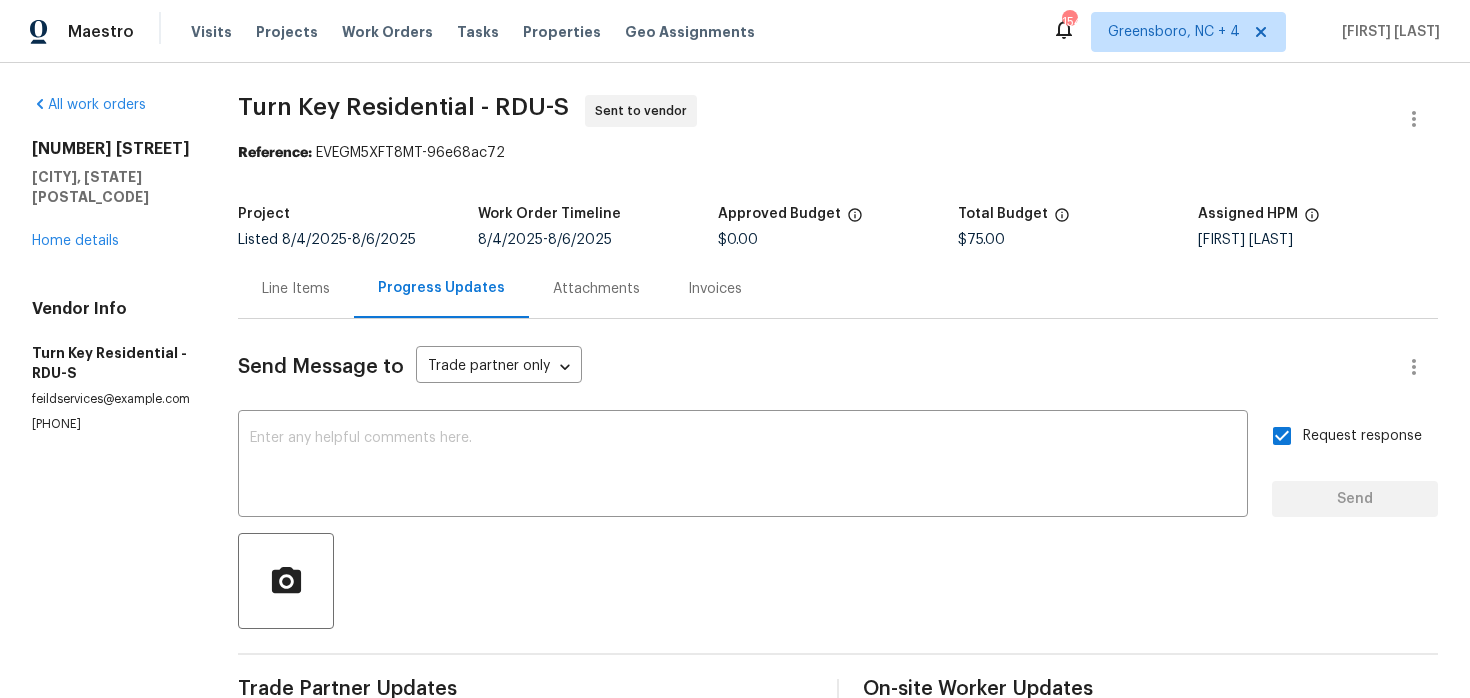 click on "All work orders [NUMBER] [STREET] [CITY], [STATE] [POSTAL_CODE] Home details Vendor Info Turn Key Residential - RDU-S feildservices@example.com (919) 805-2596 Turn Key Residential - RDU-S Sent to vendor Reference:   EVEGM5XFT8MT-96e68ac72 Project Listed   8/4/2025  -  8/6/2025 Work Order Timeline 8/4/2025  -  8/6/2025 Approved Budget $0.00 Total Budget $75.00 Assigned HPM Amanda Horton Line Items Progress Updates Attachments Invoices Send Message to Trade partner only Trade partner only ​ x ​ Request response Send Trade Partner Updates Keerthana E 08/04/2025 2:17 PM Hi this is Keerthana with Opendoor. I’m confirming you received the WO for the property at ([NUMBER] [STREET]
[CITY], [STATE] [POSTAL_CODE]
). Please review and accept the WO within 24 hours and provide a schedule date. Please disregard the contact information for the HPM included in the WO. Our Centralised LWO Team is responsible for Listed WOs. On-site Worker Updates" at bounding box center [735, 482] 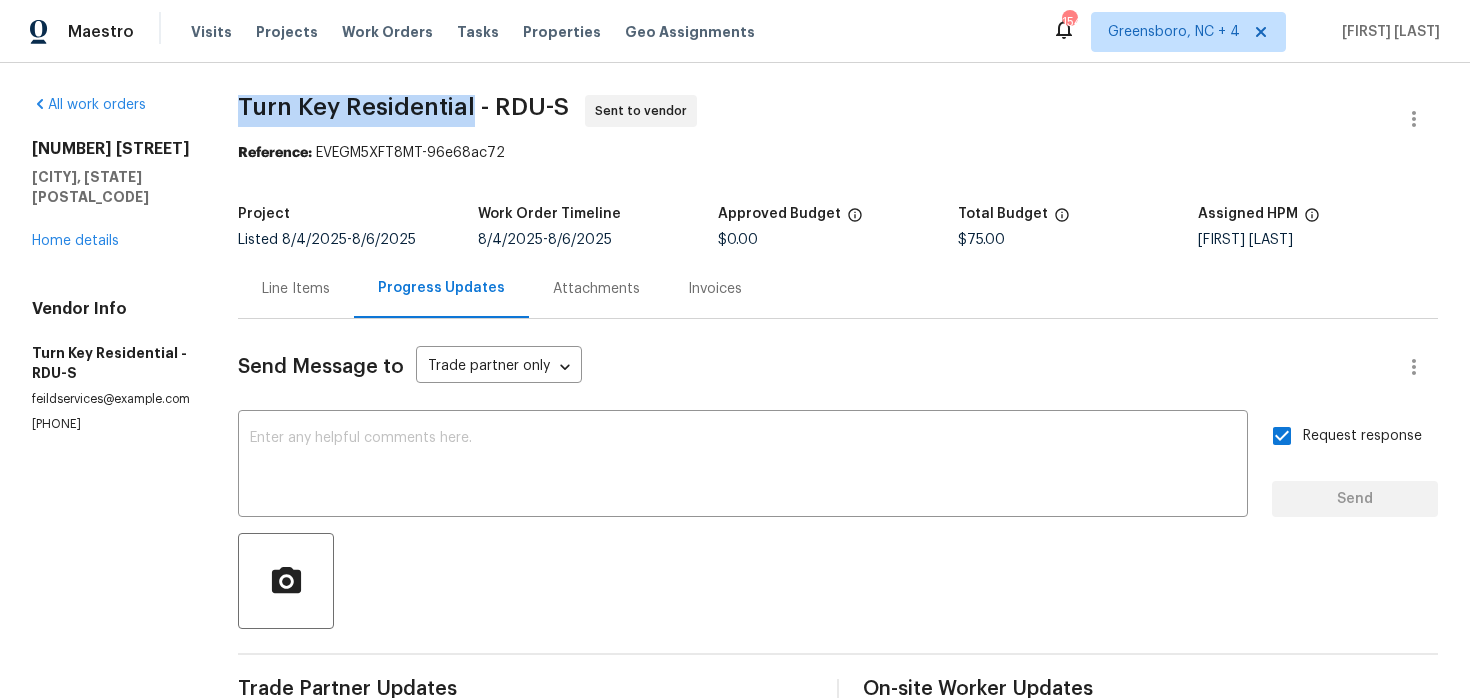 drag, startPoint x: 280, startPoint y: 111, endPoint x: 516, endPoint y: 107, distance: 236.03389 